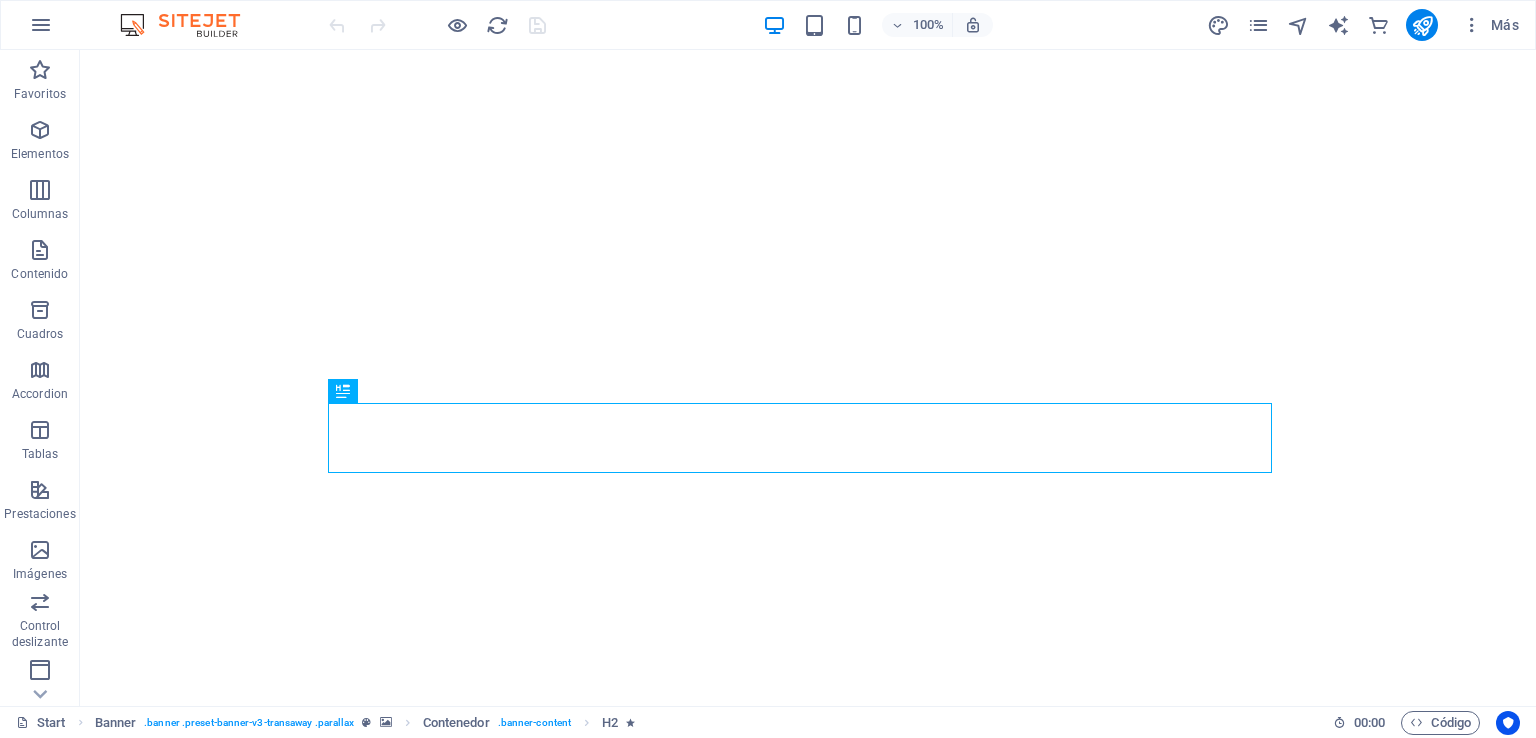 scroll, scrollTop: 0, scrollLeft: 0, axis: both 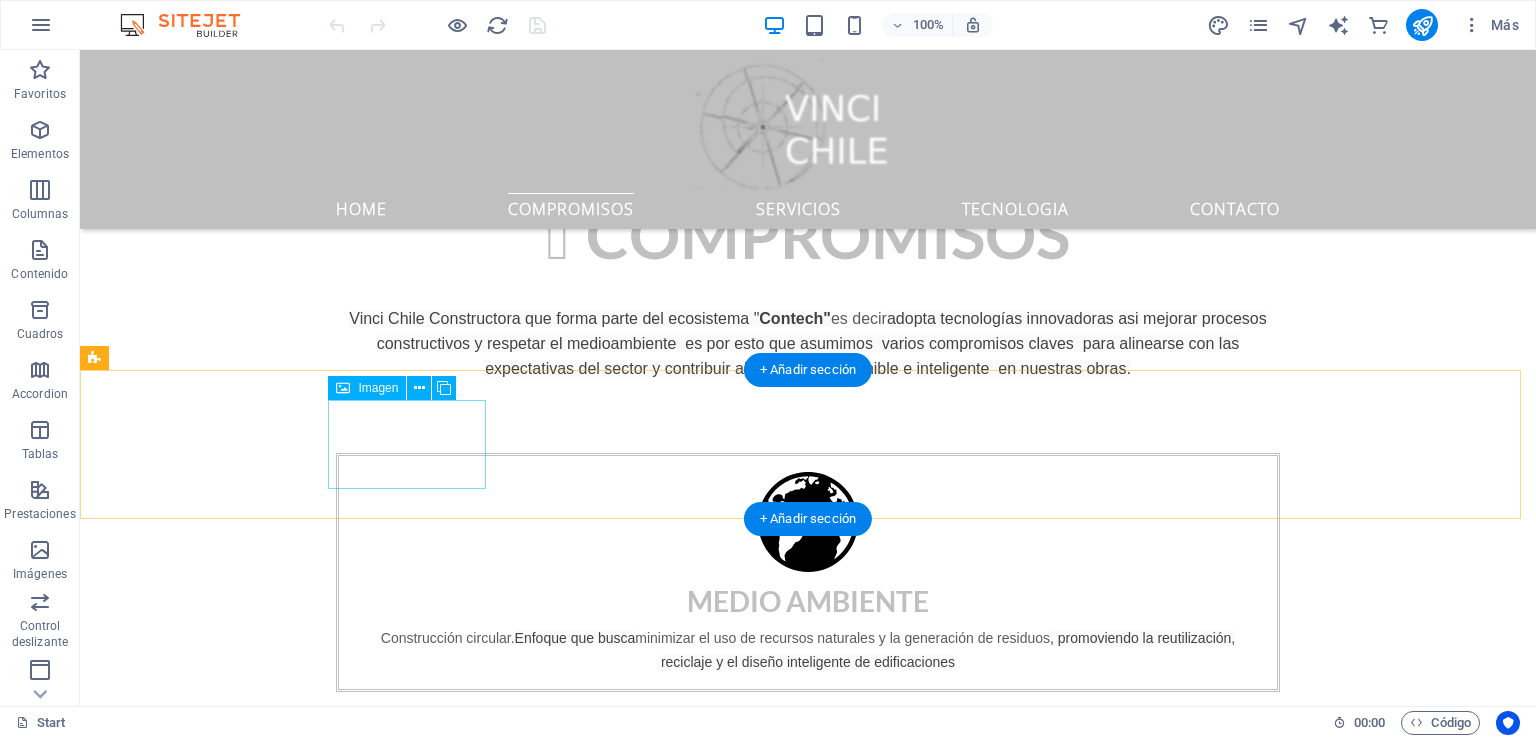 click at bounding box center (174, 1829) 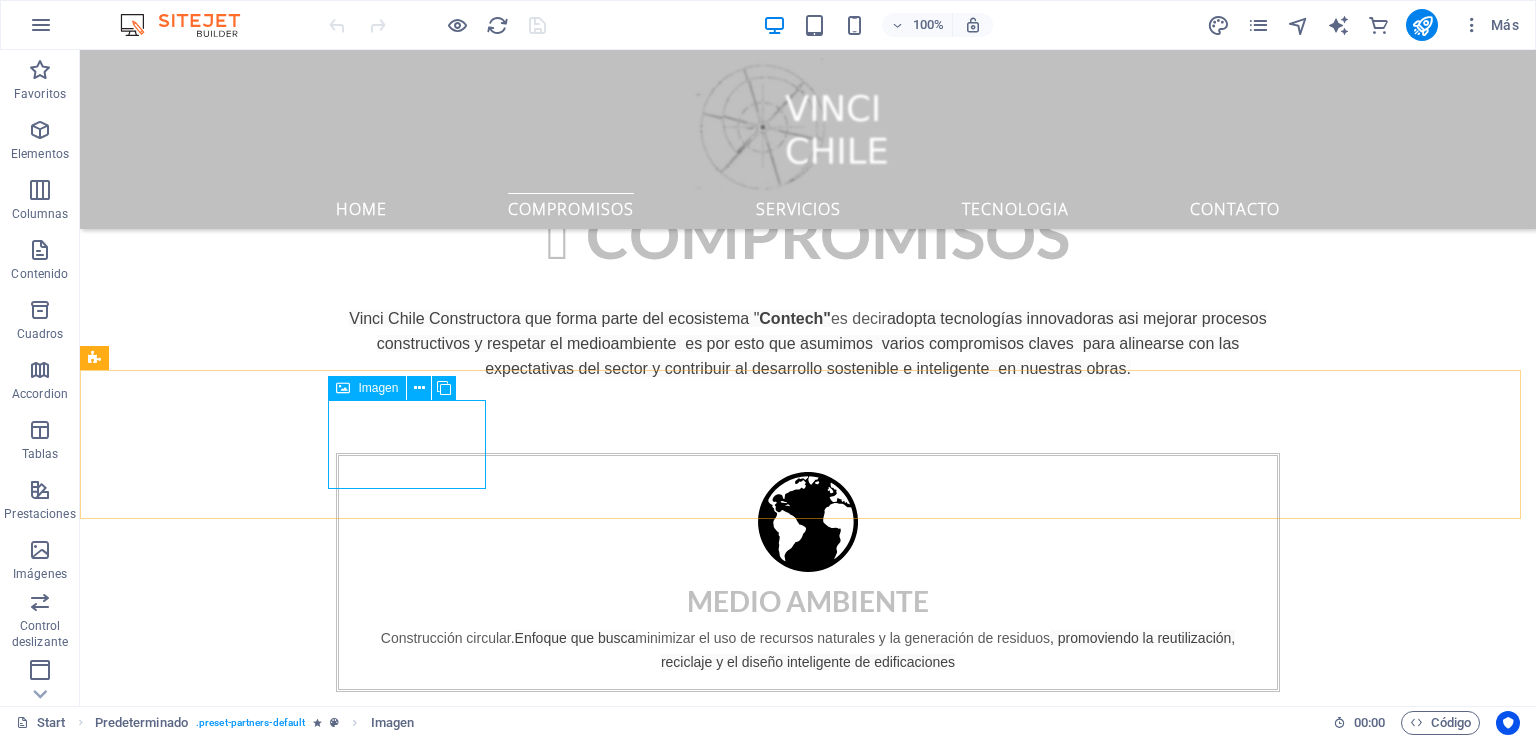click on "Imagen" at bounding box center (378, 388) 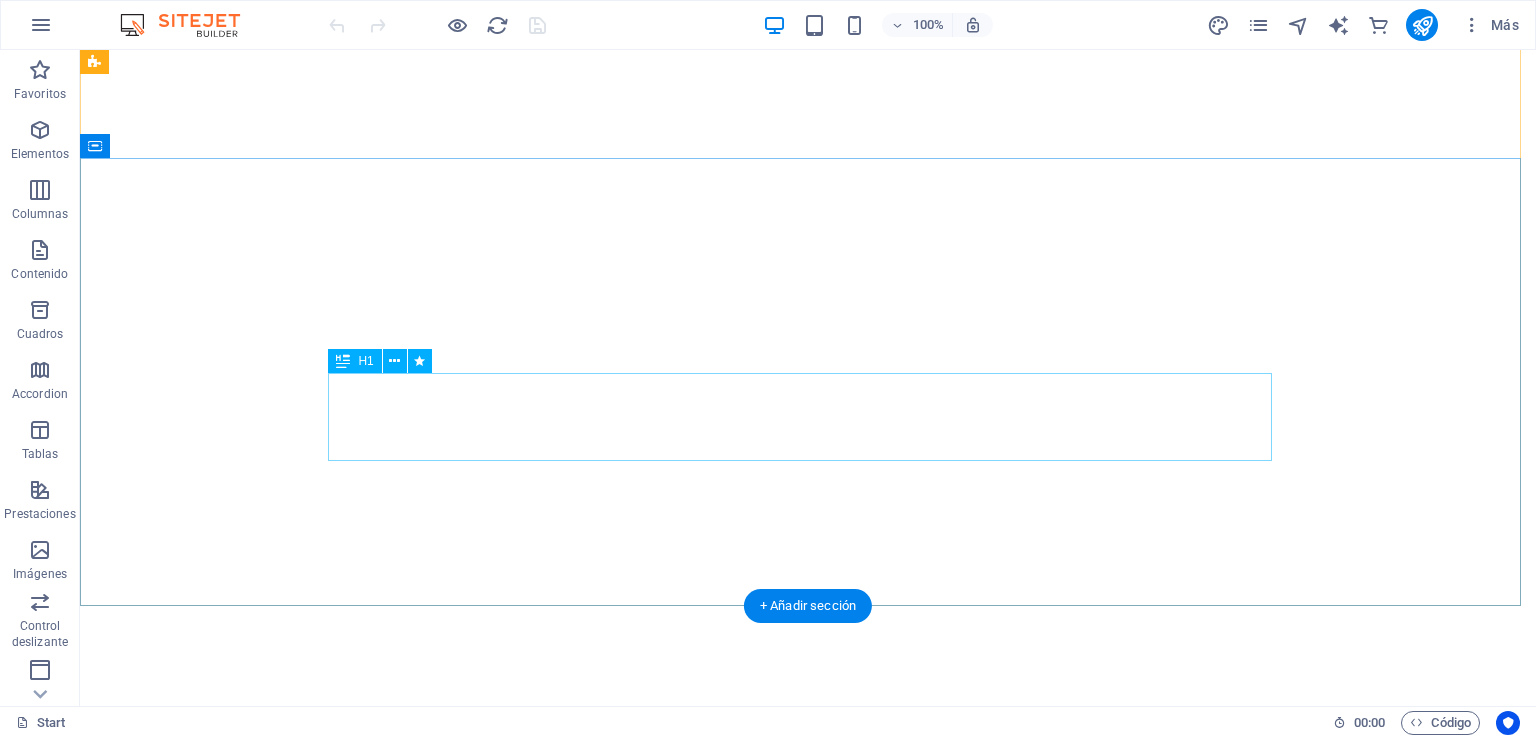 scroll, scrollTop: 0, scrollLeft: 0, axis: both 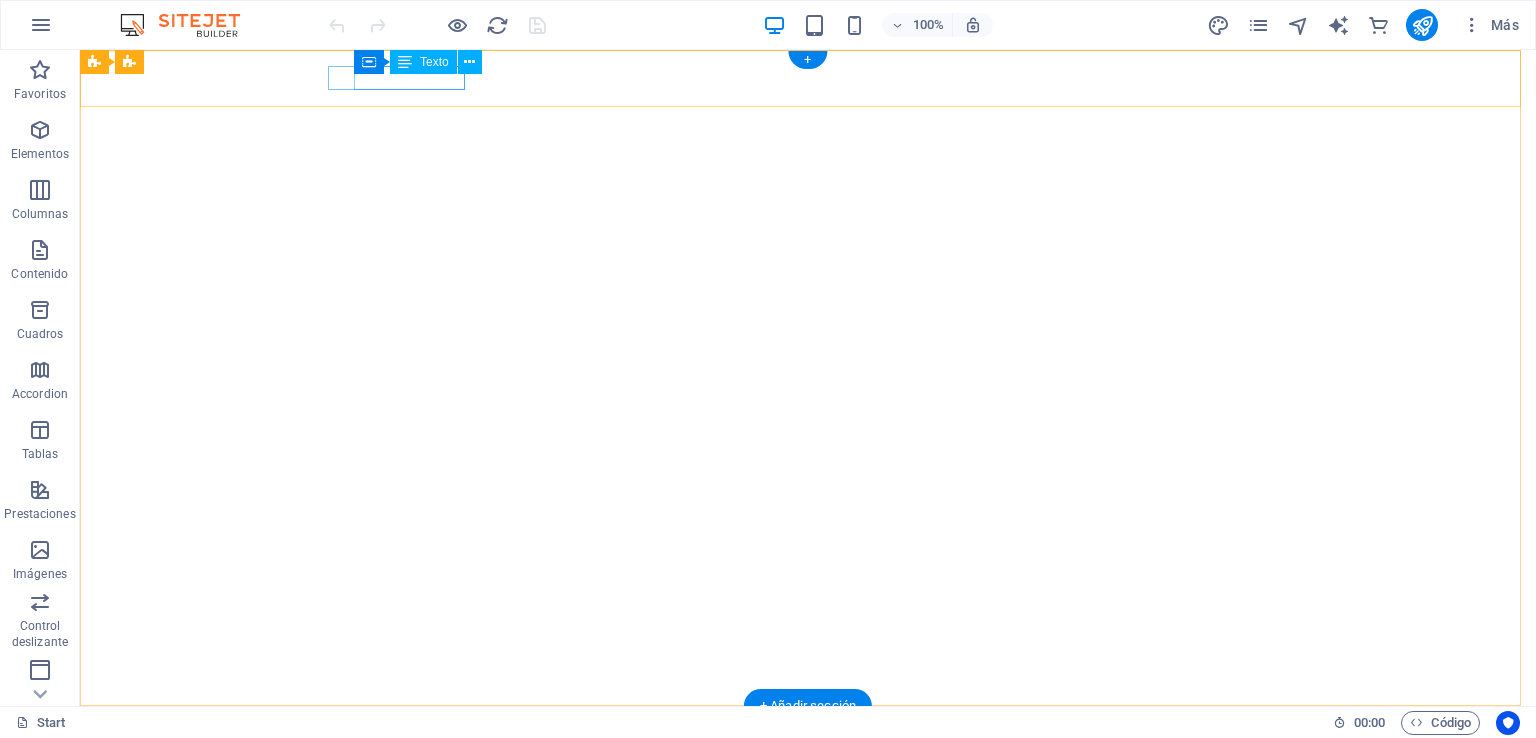 click on "+012-345-6789" at bounding box center (800, 750) 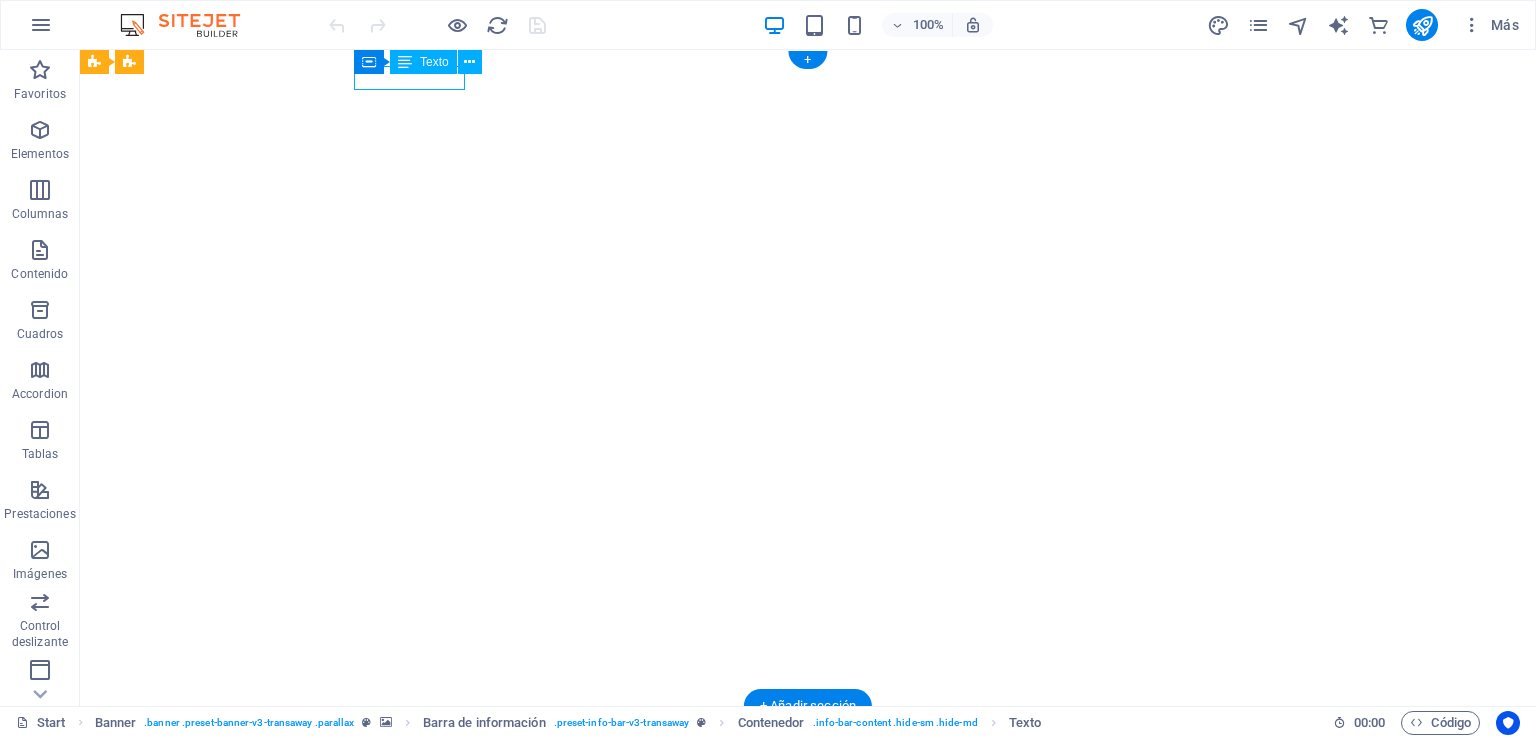 click on "+012-345-6789" at bounding box center (800, 750) 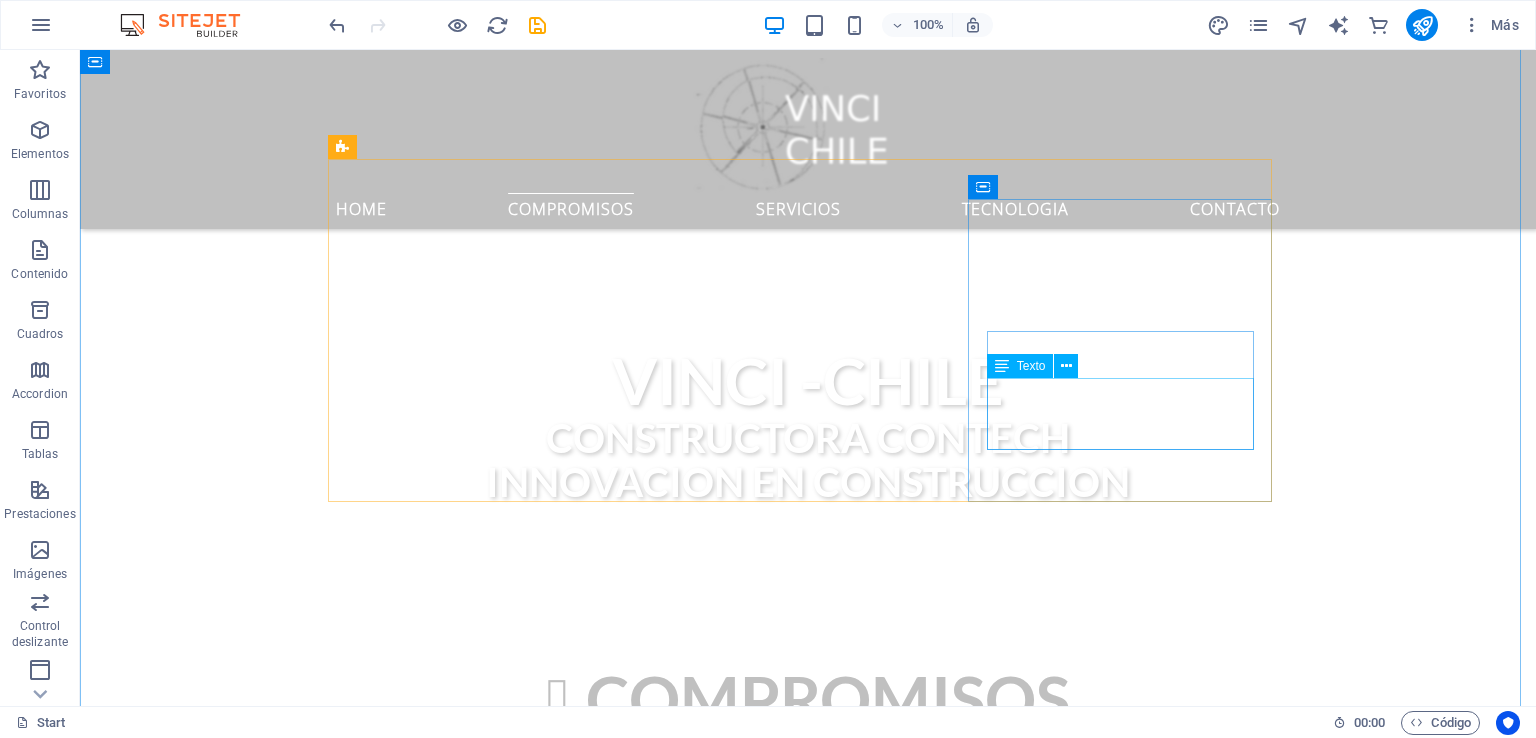 scroll, scrollTop: 700, scrollLeft: 0, axis: vertical 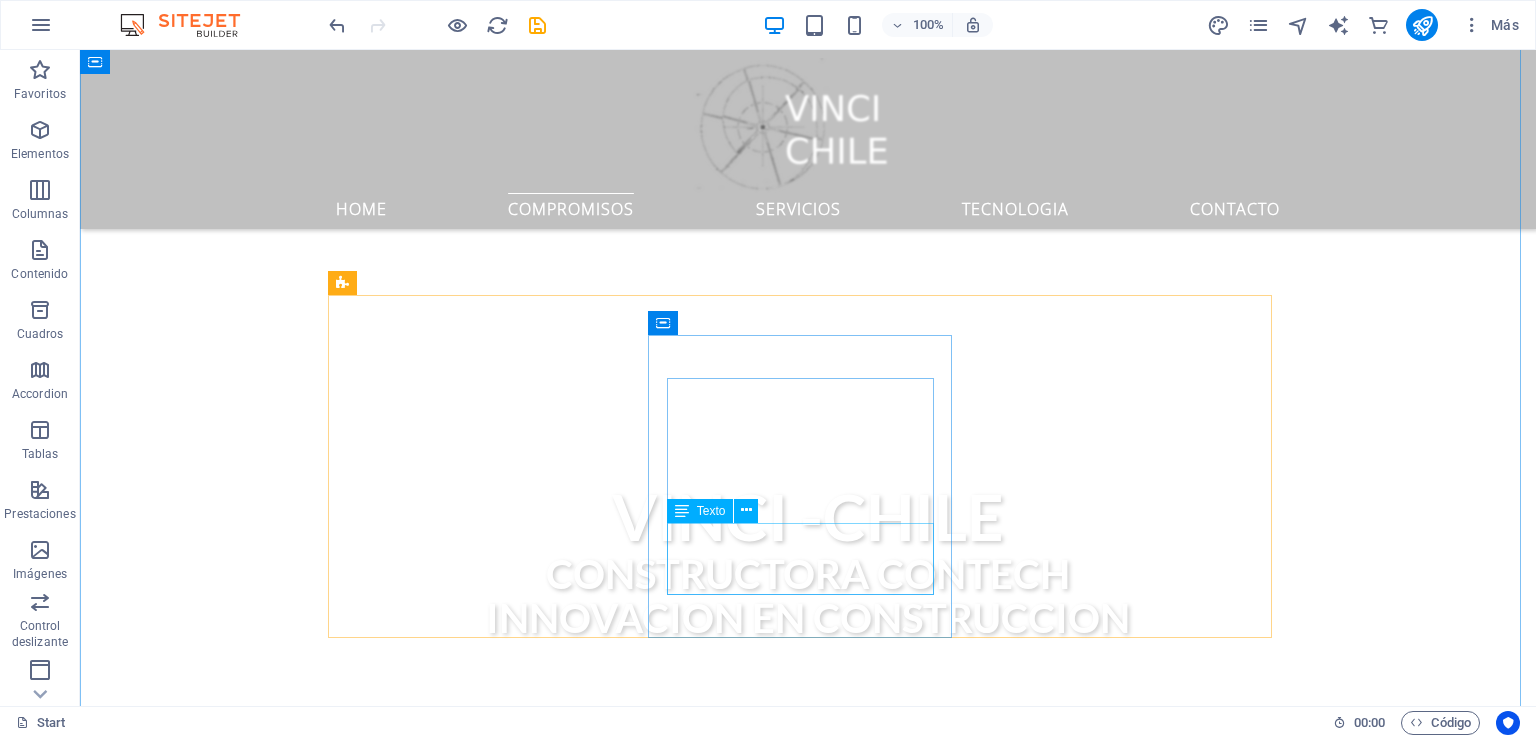 click on "Lorem ipsum dolor sit amet, consectetur adipisicing elit. Veritatis, dolorem!" at bounding box center (808, 1502) 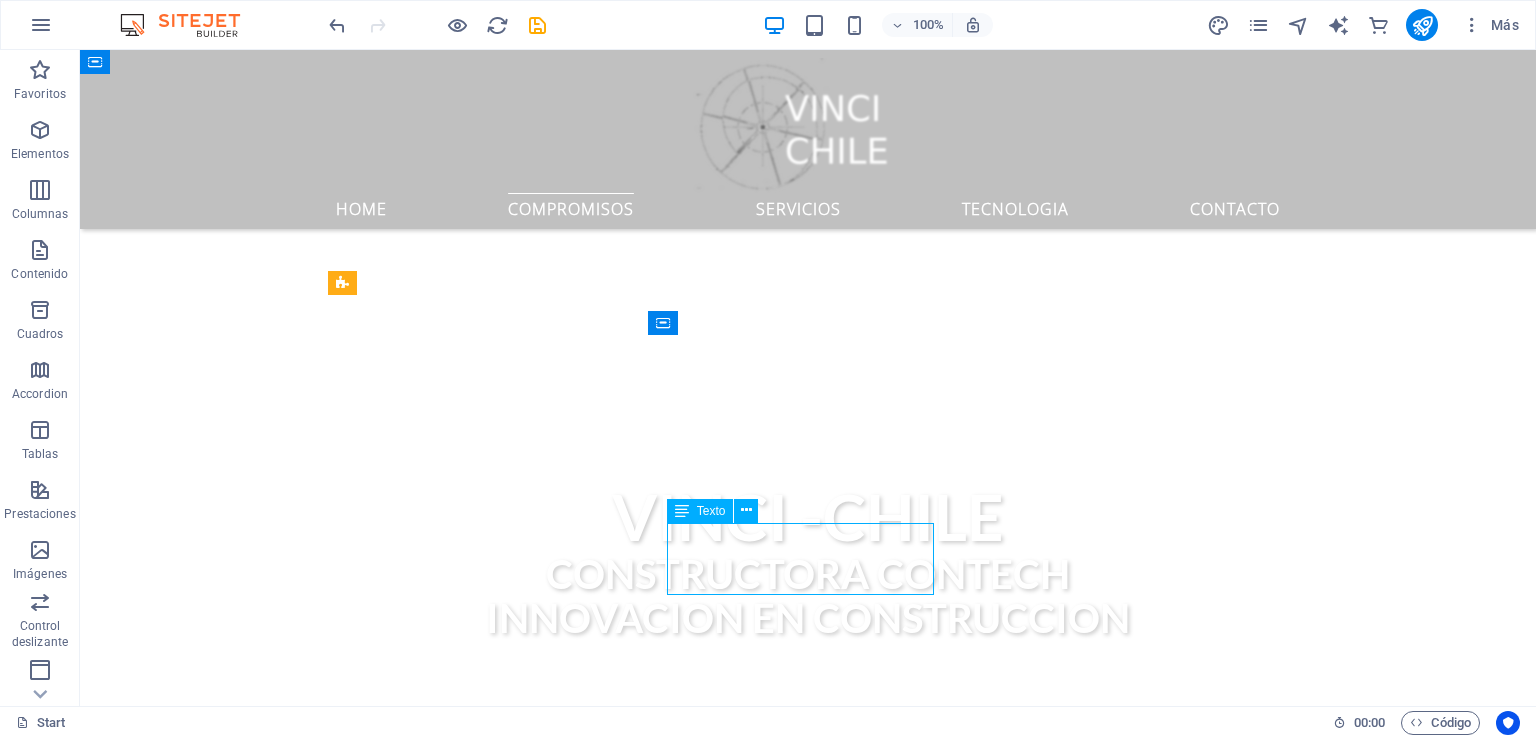 click on "Lorem ipsum dolor sit amet, consectetur adipisicing elit. Veritatis, dolorem!" at bounding box center [808, 1502] 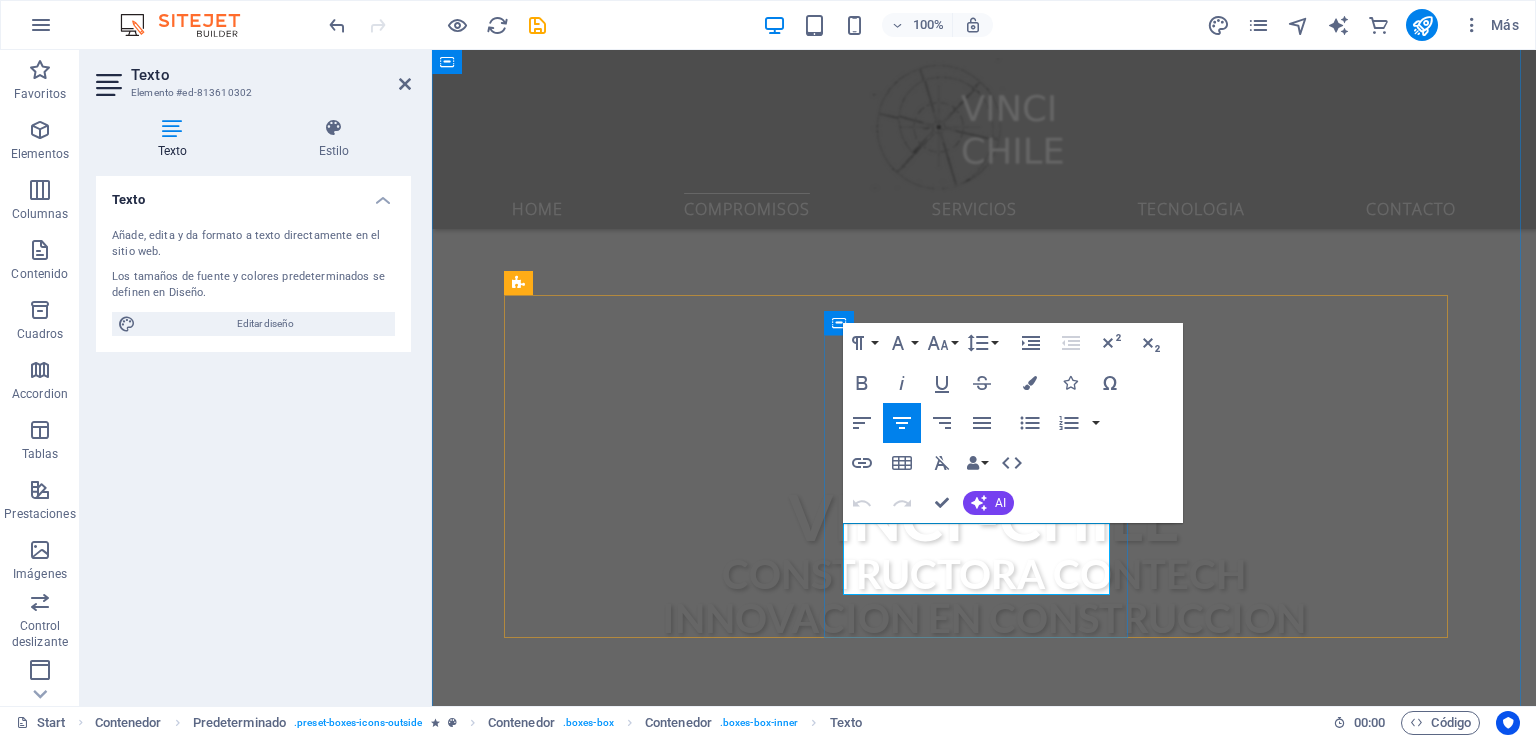 drag, startPoint x: 1052, startPoint y: 585, endPoint x: 848, endPoint y: 526, distance: 212.36055 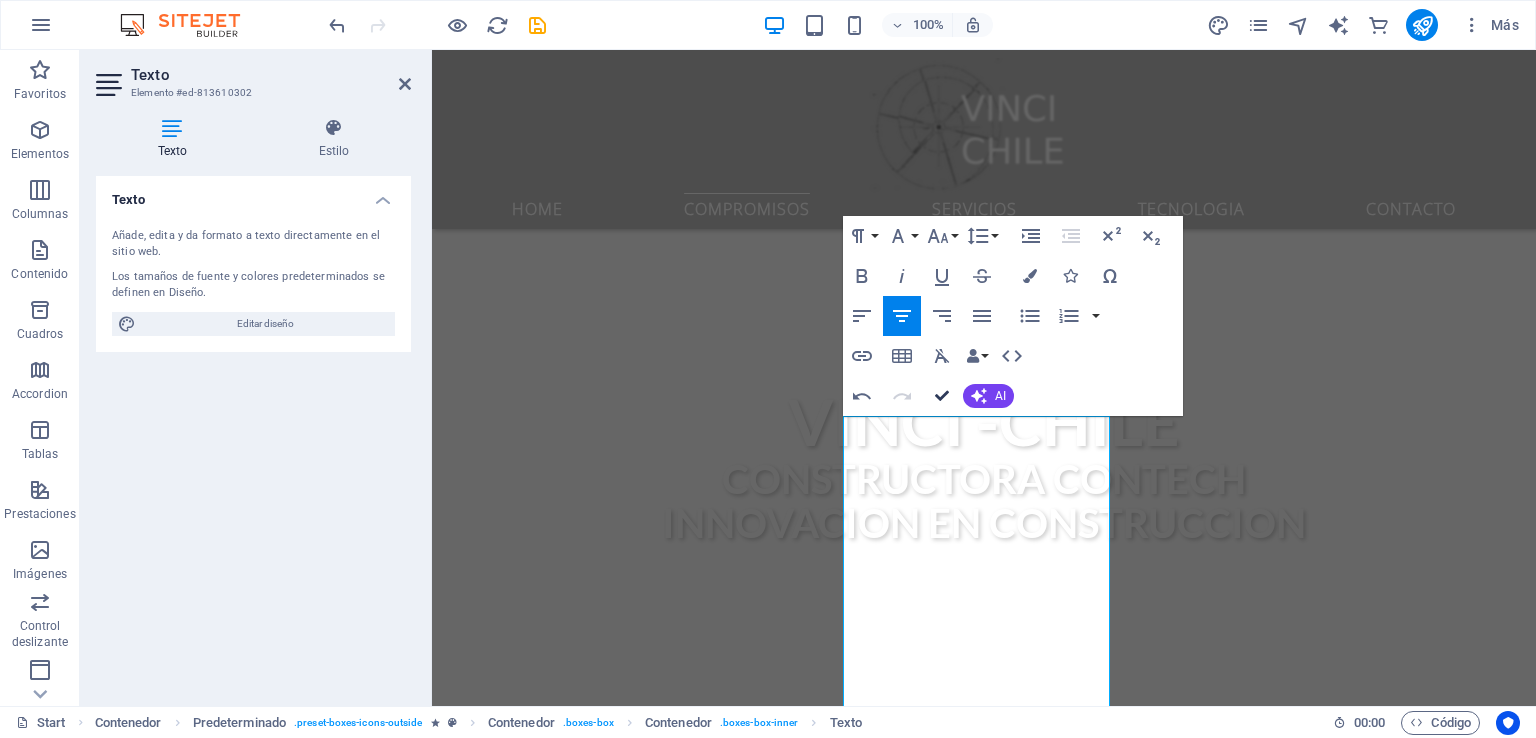 scroll, scrollTop: 774, scrollLeft: 0, axis: vertical 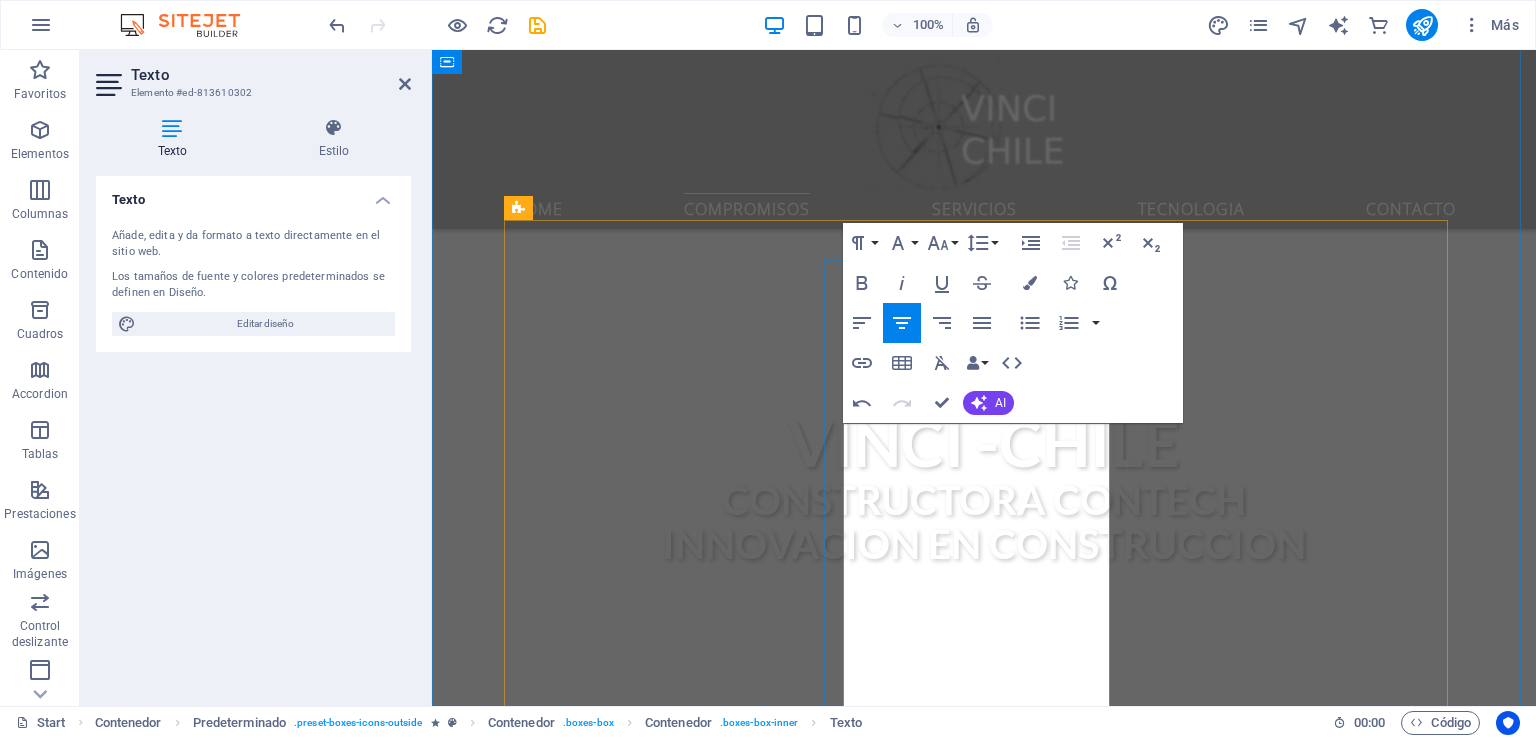 drag, startPoint x: 996, startPoint y: 439, endPoint x: 863, endPoint y: 439, distance: 133 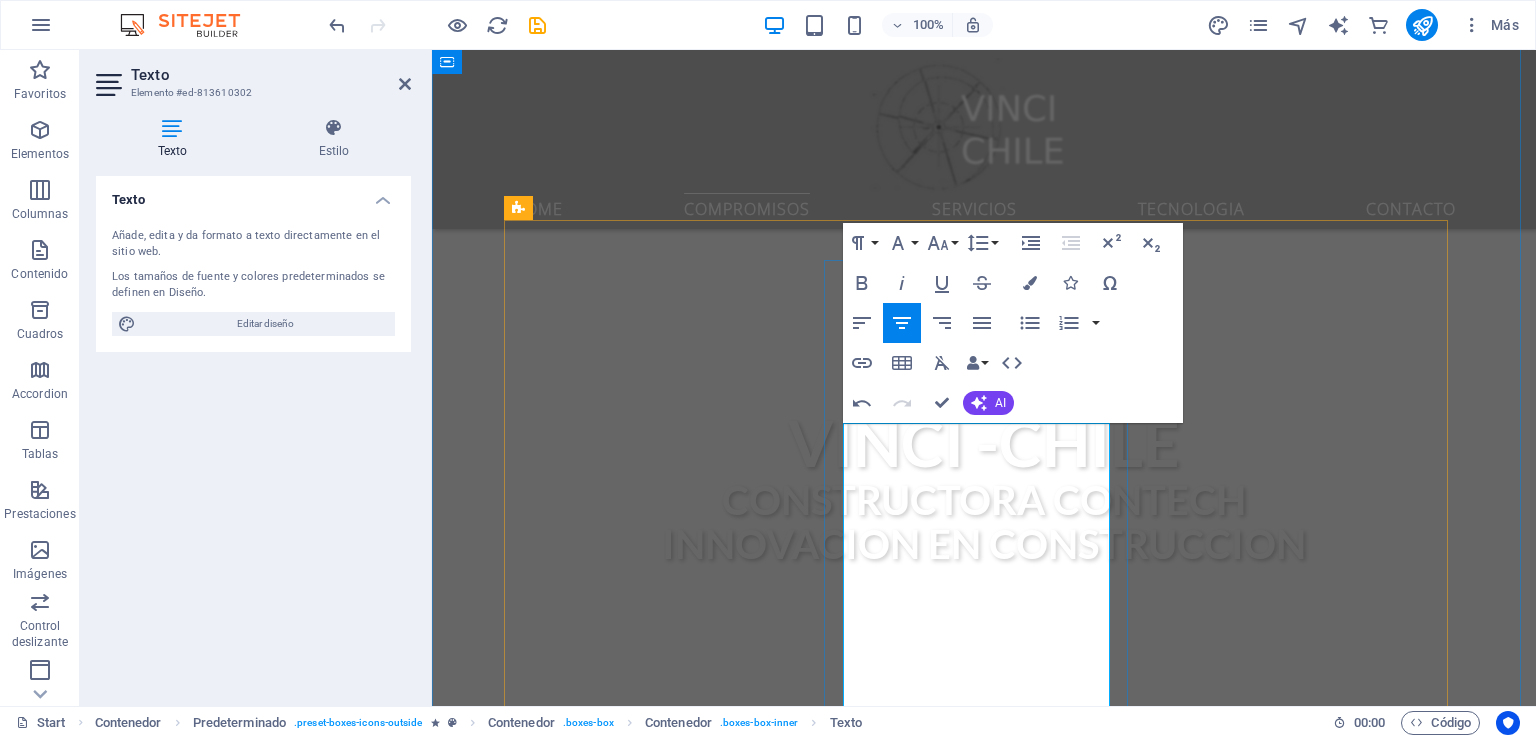 click on "capacidad de rastrear y documentar cada etapa de un proyecto de construcción, desde la adquisición de materiales hasta la instalación final y la gestión post-entrega .  Esto implica mantener a todas las partes interesadas informadas sobre el progreso, los costos, los materiales utilizados y cualquier cambio o problema que surja" at bounding box center [984, 1458] 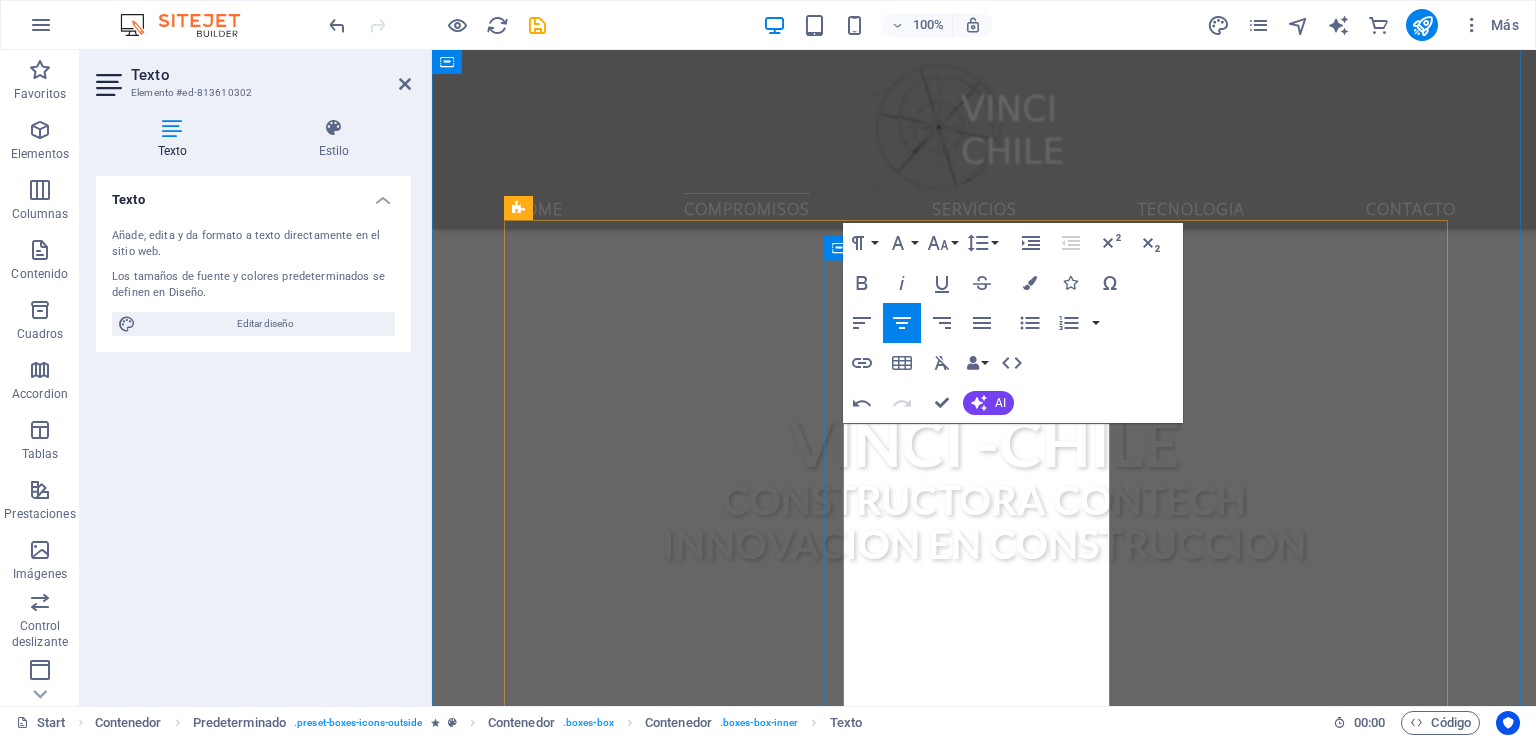 drag, startPoint x: 997, startPoint y: 466, endPoint x: 970, endPoint y: 468, distance: 27.073973 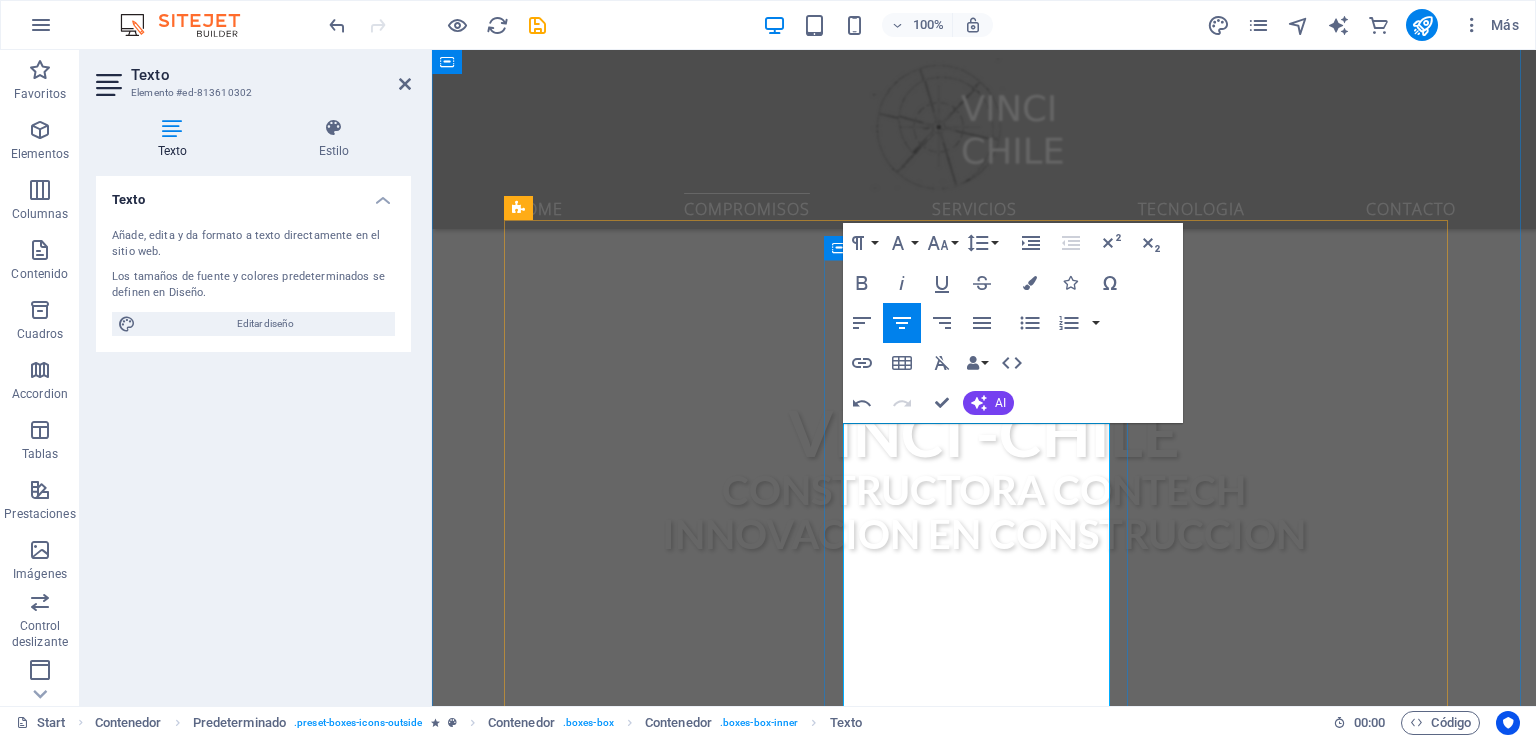 scroll, scrollTop: 874, scrollLeft: 0, axis: vertical 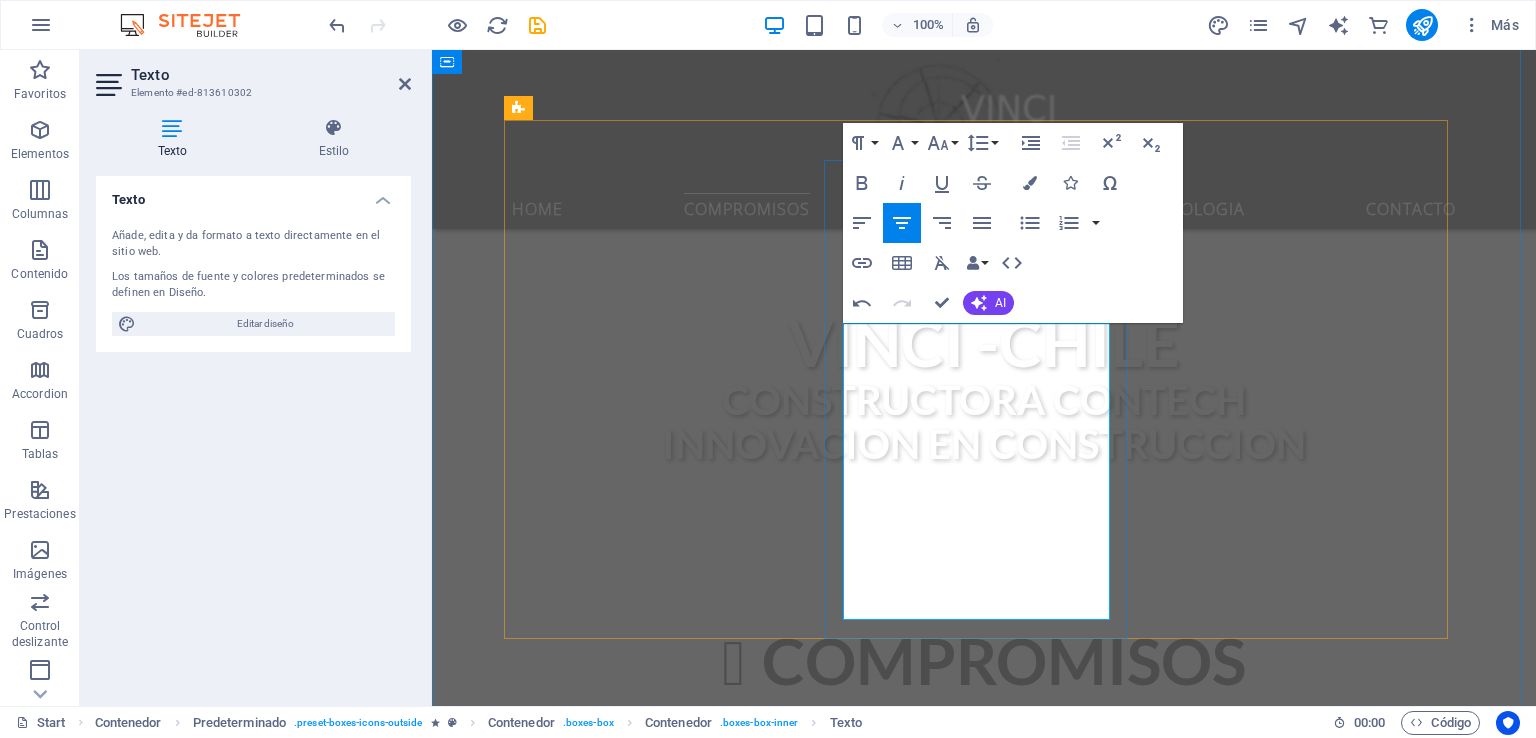 drag, startPoint x: 1017, startPoint y: 473, endPoint x: 917, endPoint y: 472, distance: 100.005 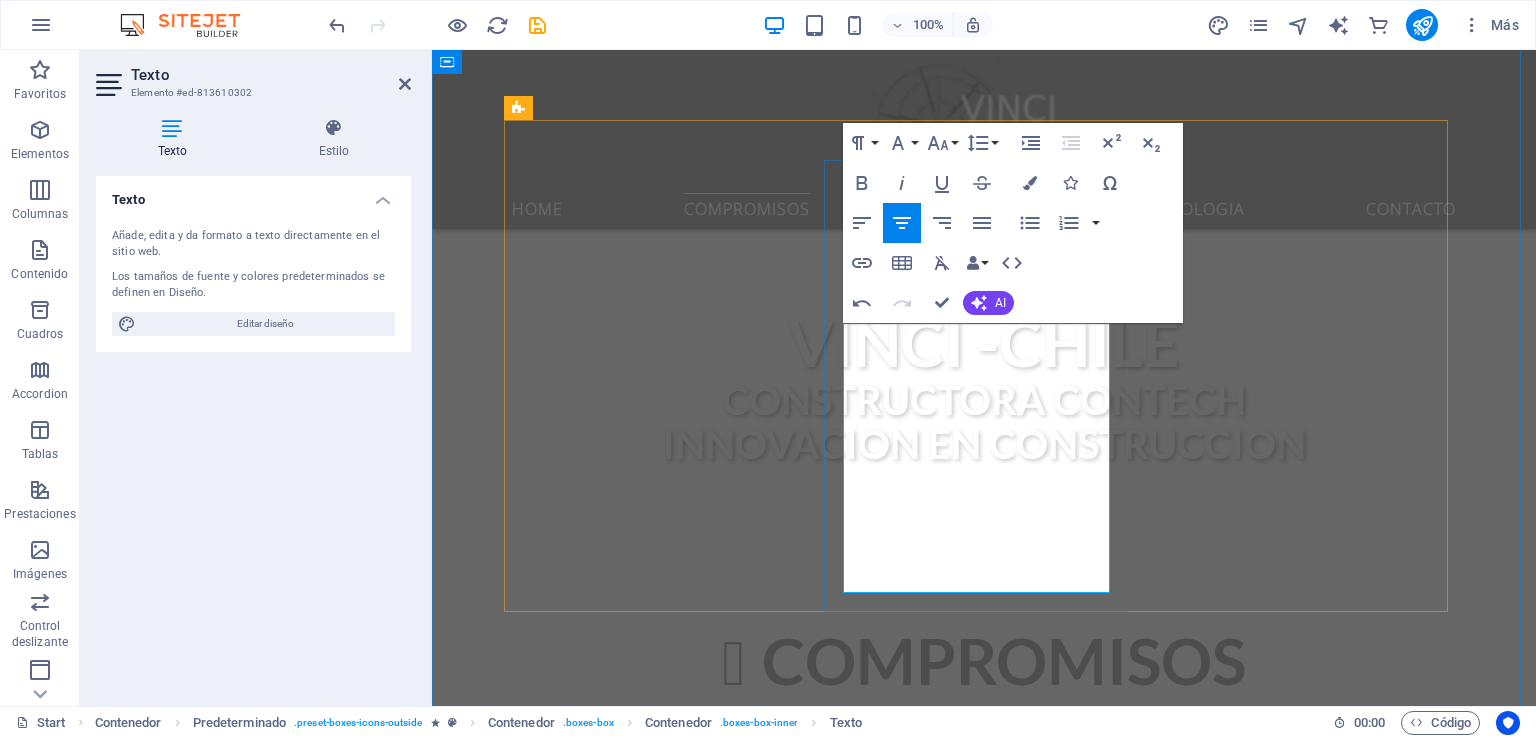 click on "mantener a todas las partes interesadas informadas sobre el progreso, los costos, los materiales utilizados y cualquier cambio o problema que surja" at bounding box center [1078, 1357] 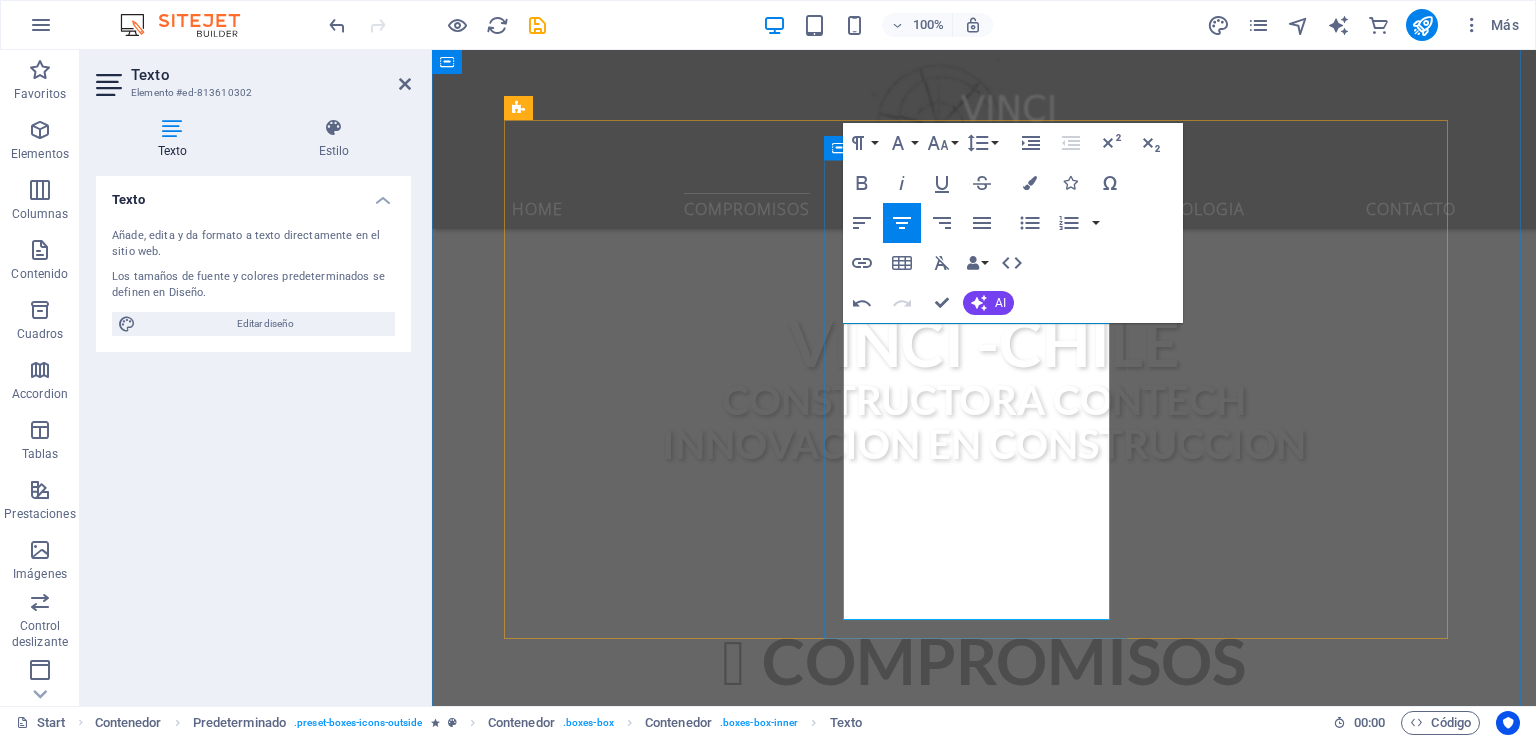 drag, startPoint x: 921, startPoint y: 556, endPoint x: 908, endPoint y: 551, distance: 13.928389 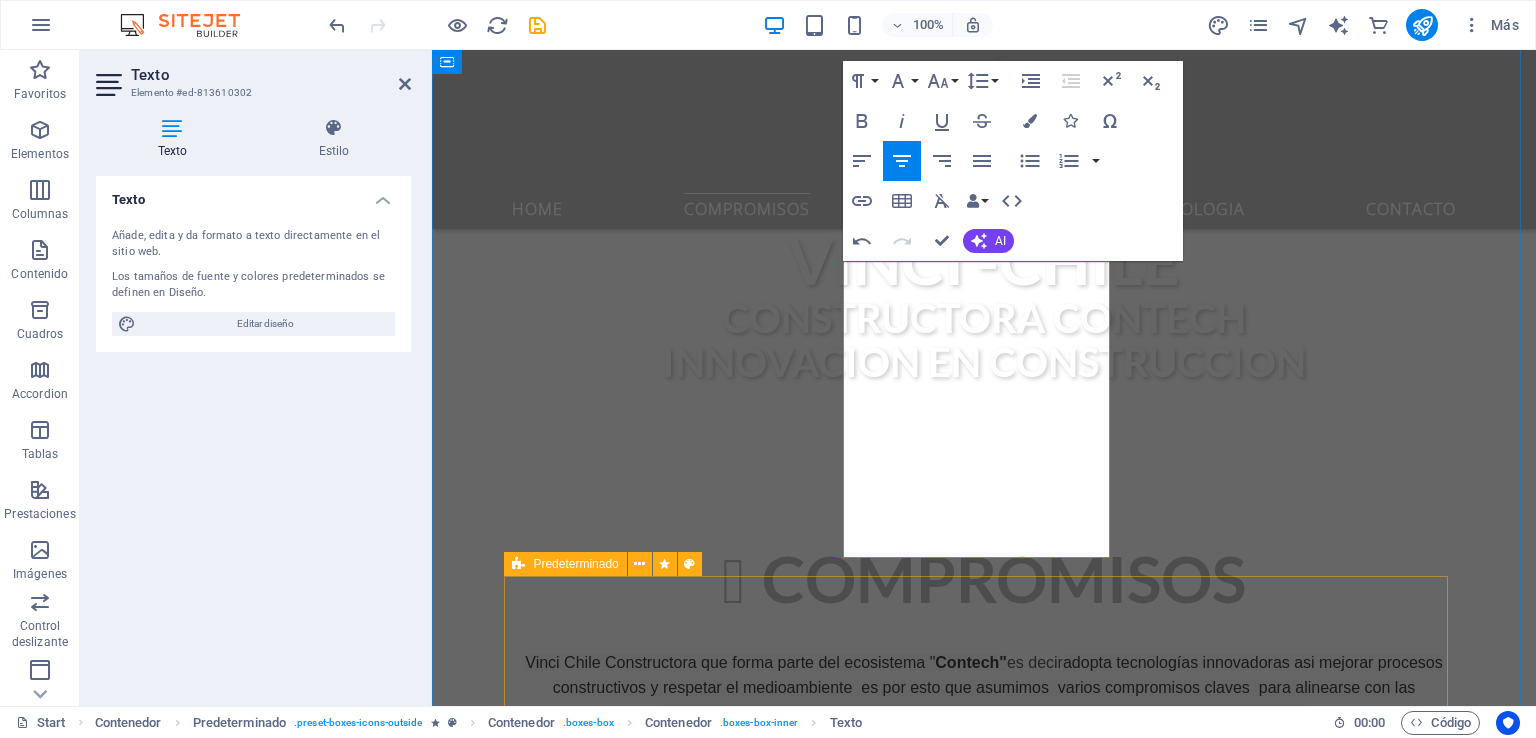 scroll, scrollTop: 974, scrollLeft: 0, axis: vertical 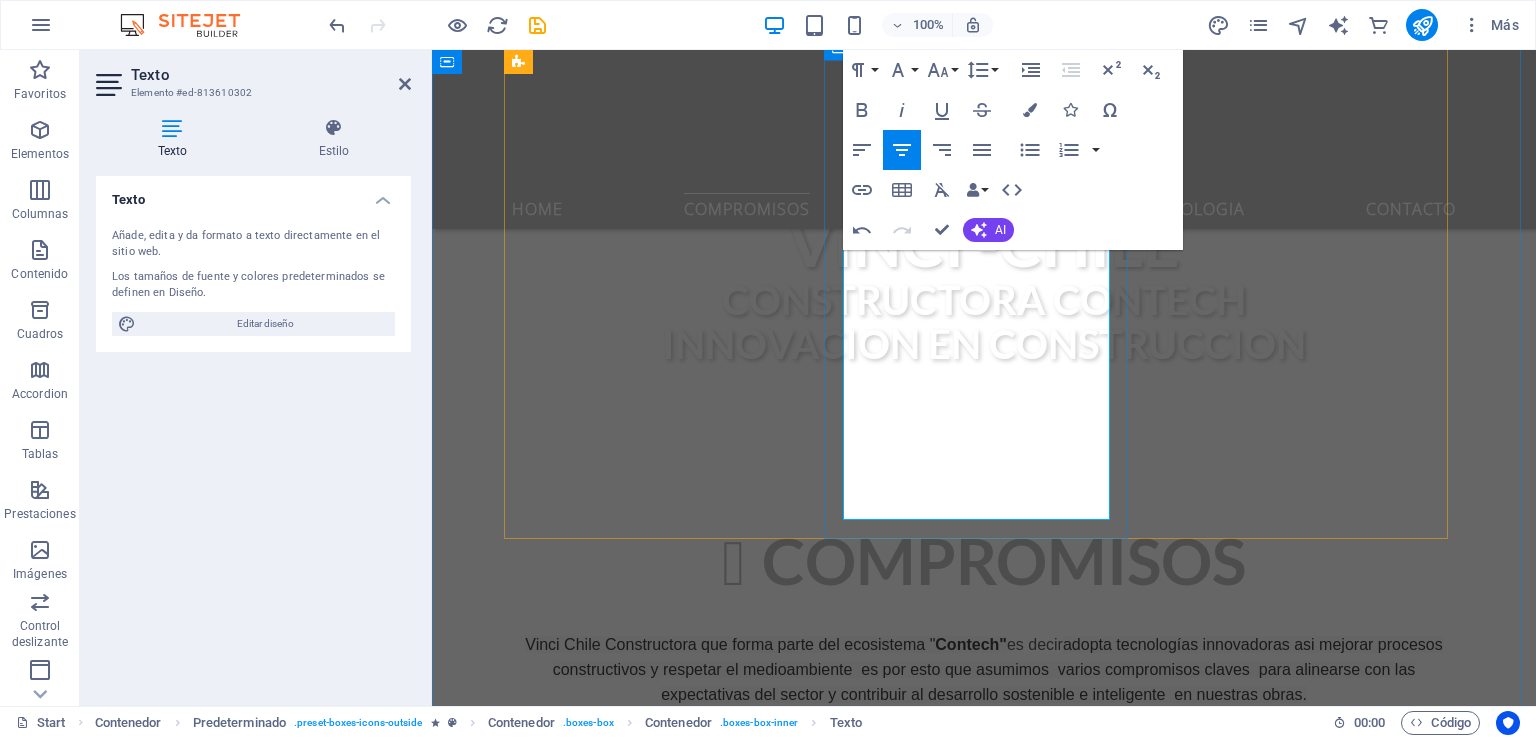 drag, startPoint x: 1079, startPoint y: 477, endPoint x: 998, endPoint y: 477, distance: 81 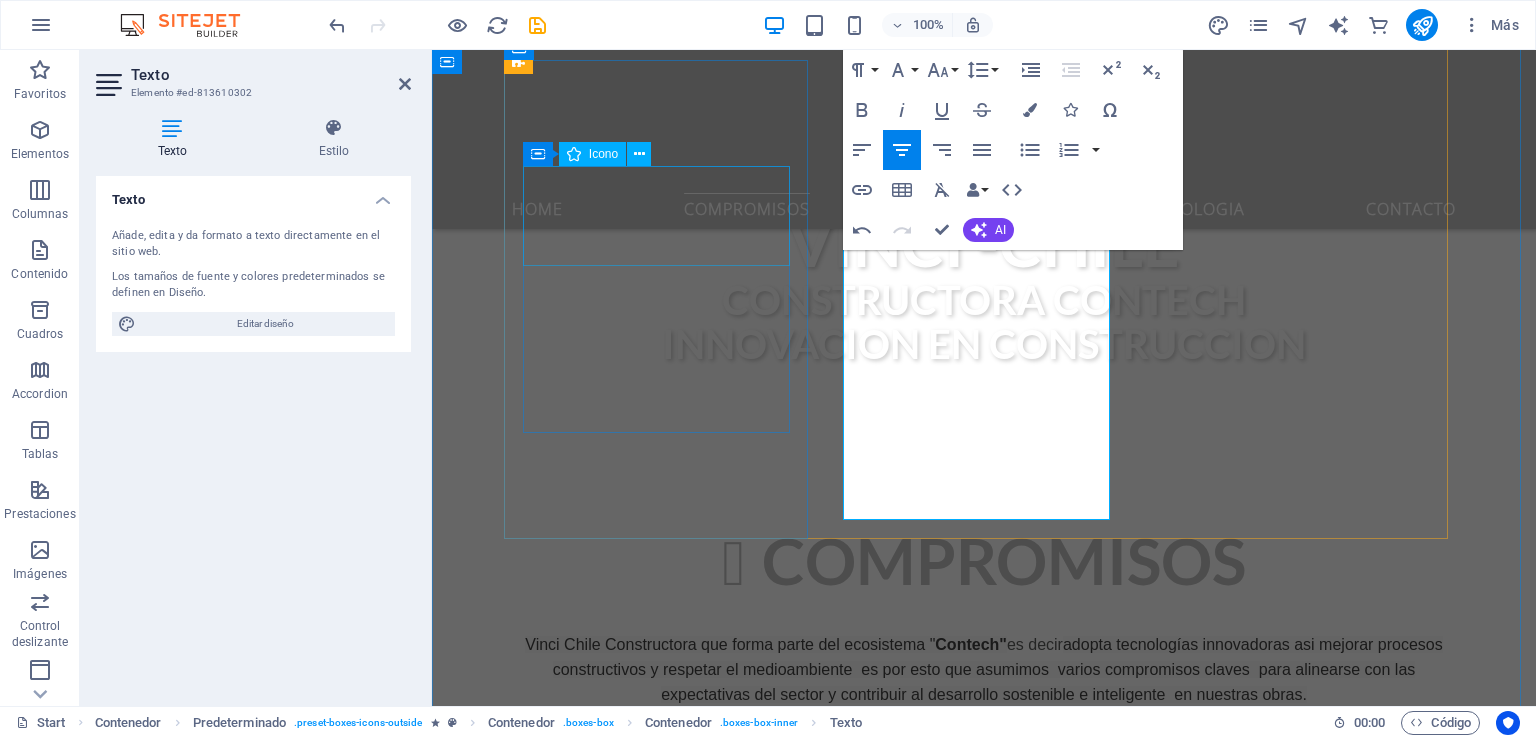 drag, startPoint x: 1064, startPoint y: 506, endPoint x: 772, endPoint y: 209, distance: 416.50092 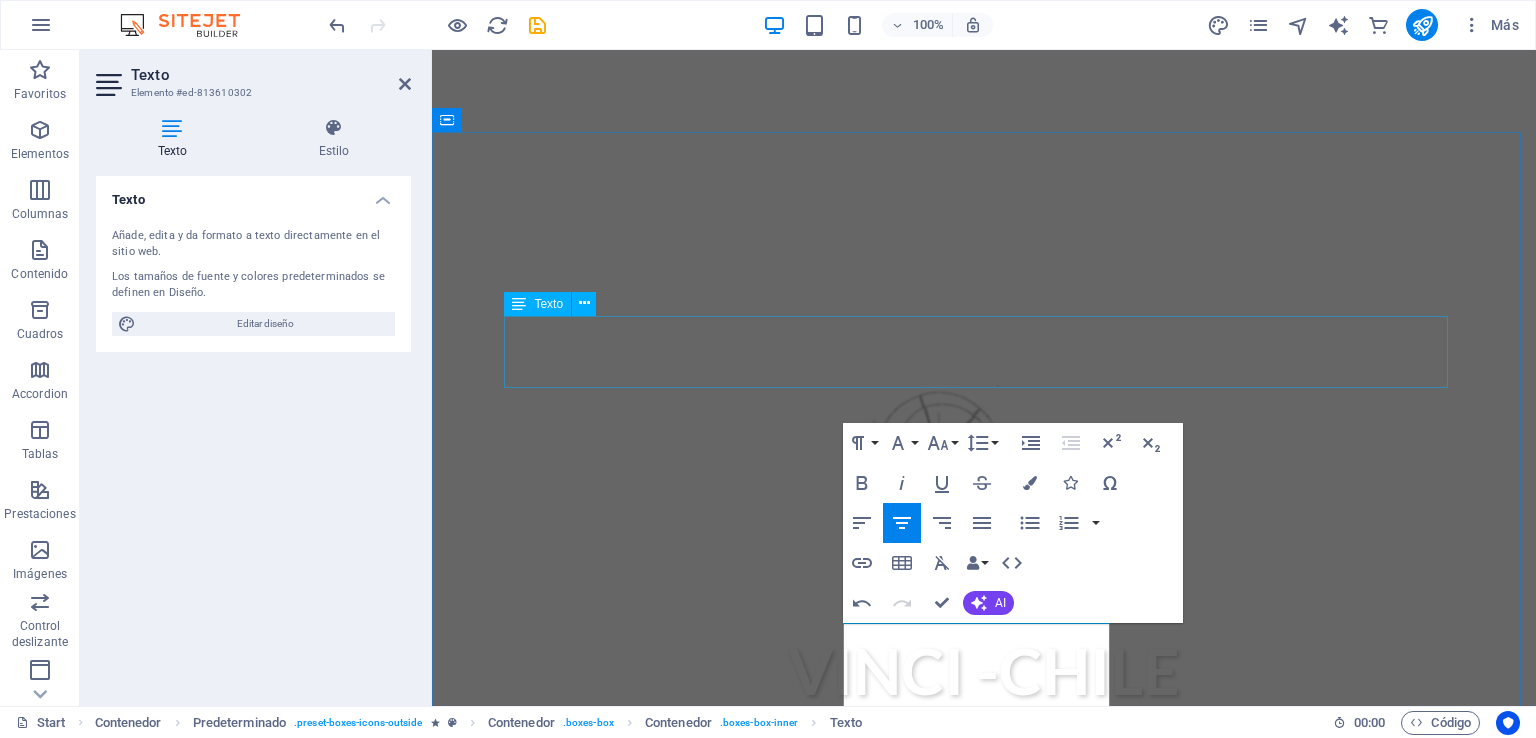 scroll, scrollTop: 674, scrollLeft: 0, axis: vertical 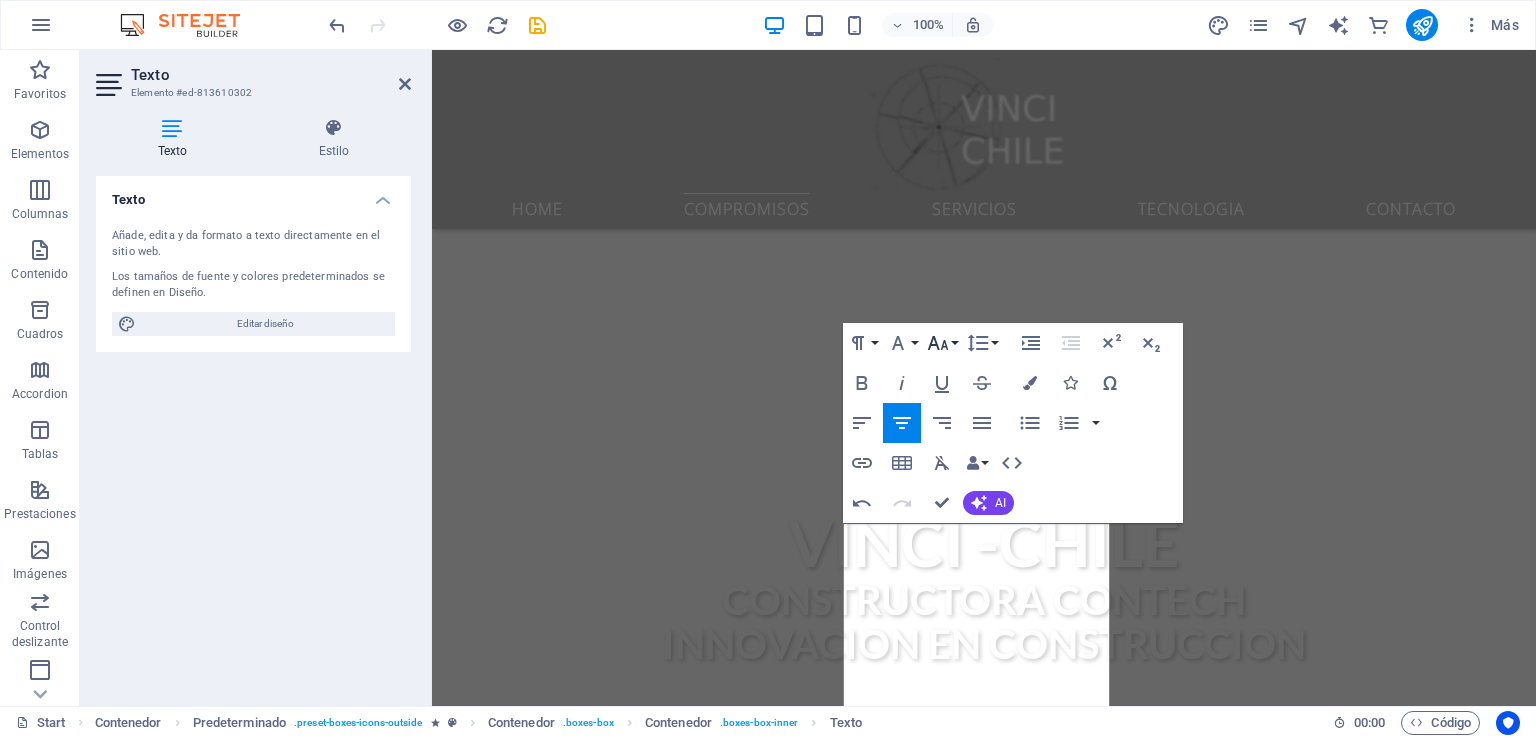 click 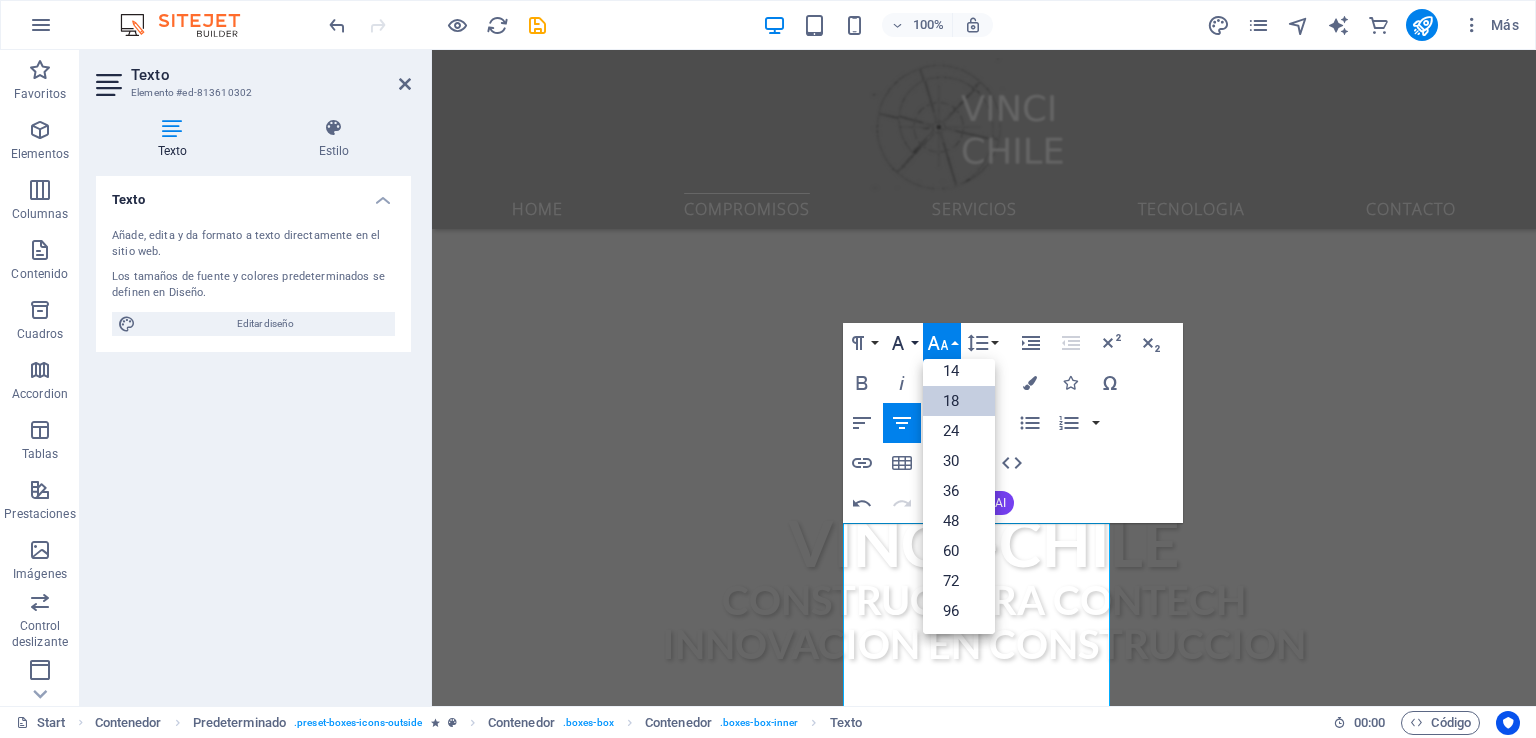 scroll, scrollTop: 160, scrollLeft: 0, axis: vertical 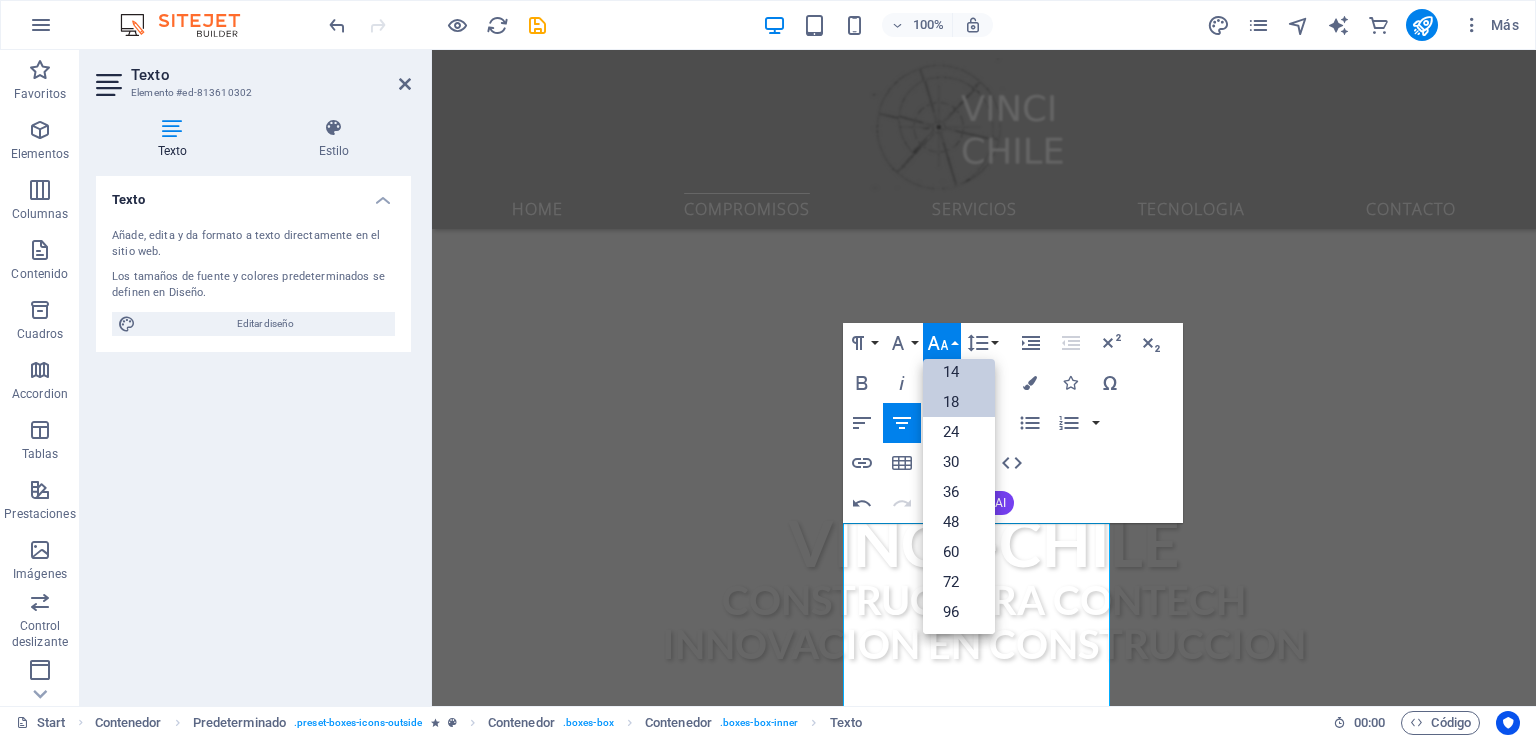 click on "14" at bounding box center (959, 372) 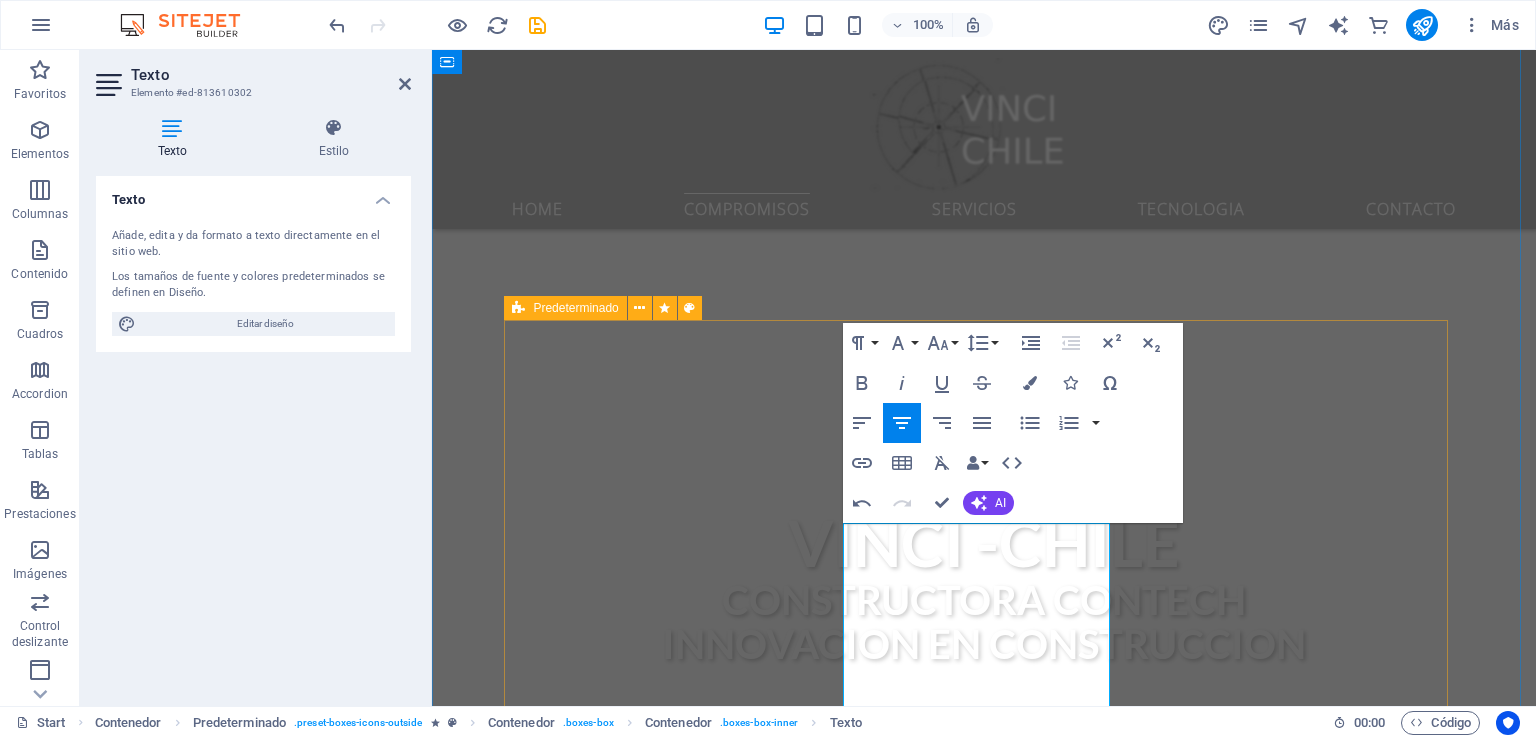 click on "medio ambiente   Construcción circular.   Enfoque que busca  minimizar el uso de recursos naturales y la generación de residuos , promoviendo la reutilización, reciclaje y el diseño inteligente de edificaciones  transparencia y trazabilidad   rastremos  y documentamos cada etapa del  proyecto de construcción, desde la adquisición hasta lainstalación final y la gestión post-entrega .  mantenemos  de forma onloine a todas las partes interesadas informadas sobre el progreso, los costos,  materiales utilizados y cualquier cambio o retraso que surja   .fa-secondary{opacity:.4} equidad Lorem ipsum dolor sit amet, consectetur adipisicing elit. Veritatis, dolorem!" at bounding box center [984, 1452] 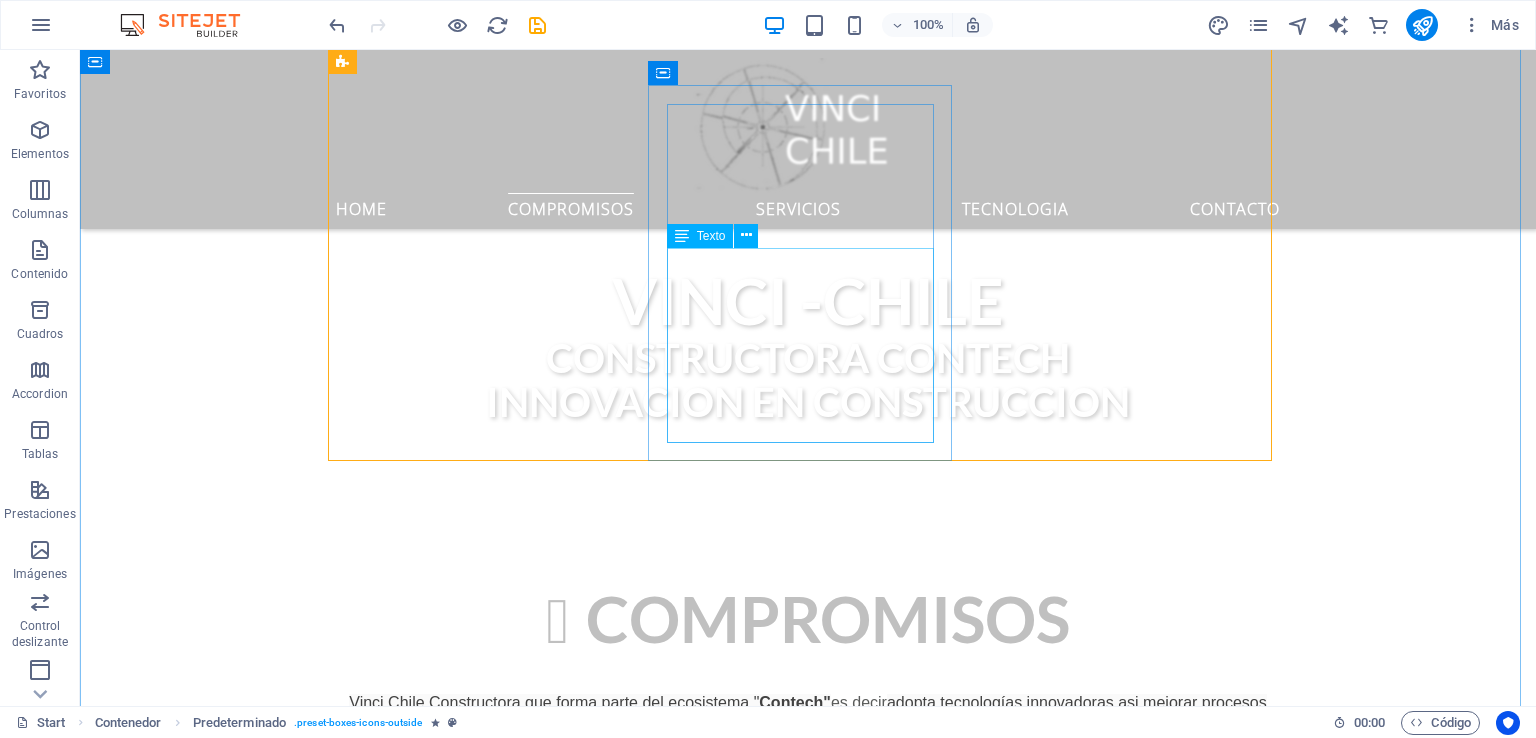 scroll, scrollTop: 774, scrollLeft: 0, axis: vertical 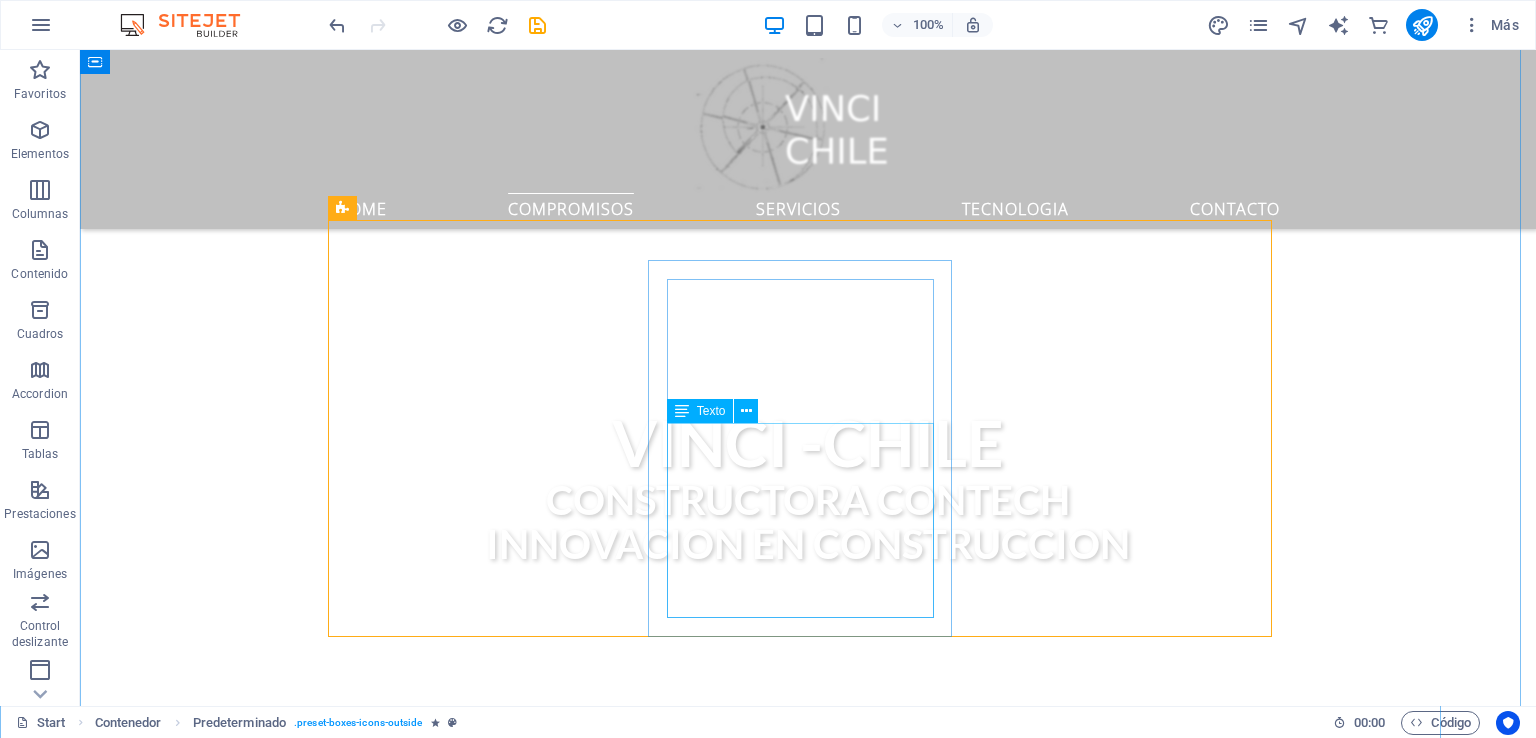 click on "rastremos  y documentamos cada etapa del  proyecto de construcción, desde la adquisición hasta lainstalación final y la gestión post-entrega .  mantenemos  de forma onloine a todas las partes interesadas informadas sobre el progreso, los costos,  materiales utilizados y cualquier cambio o retraso que surja" at bounding box center (808, 1441) 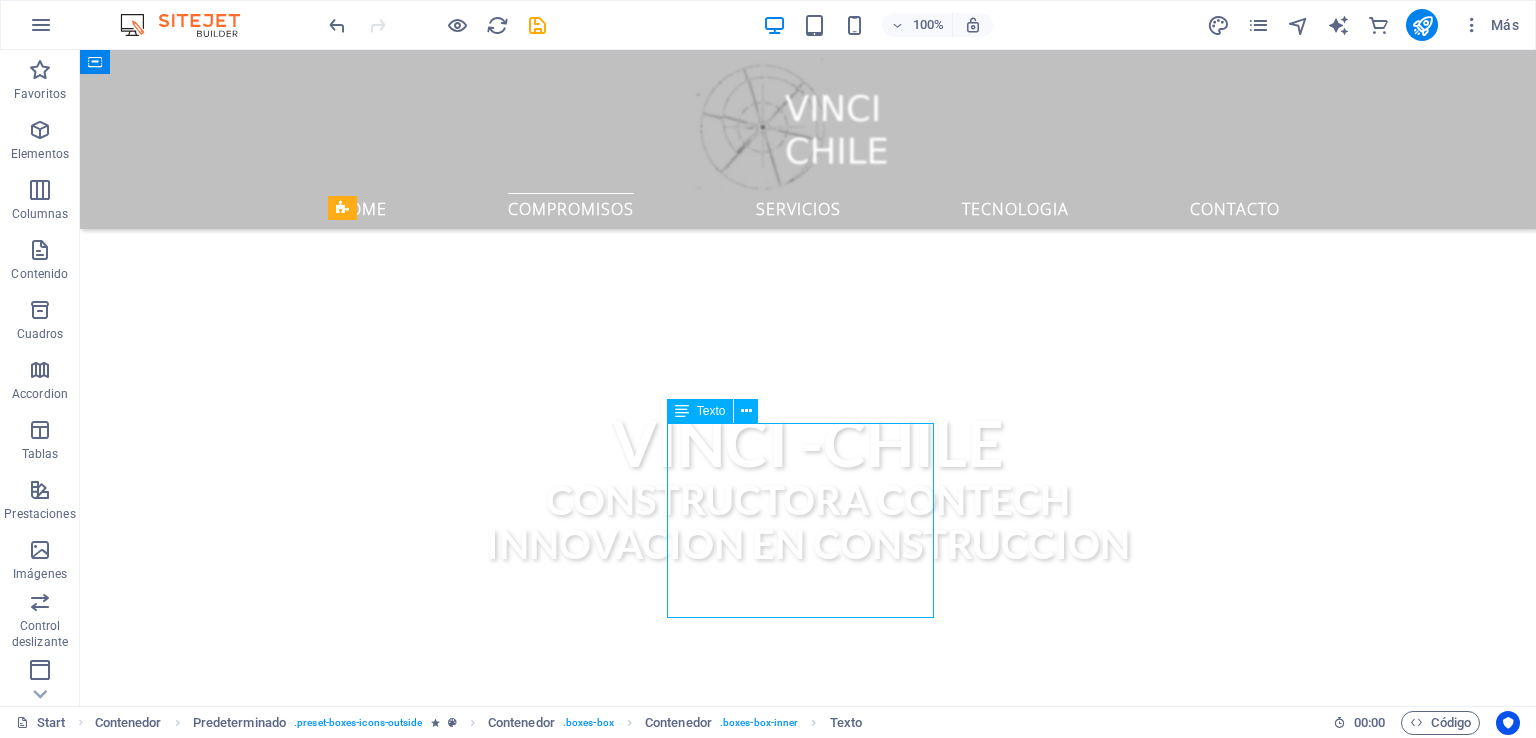click on "rastremos  y documentamos cada etapa del  proyecto de construcción, desde la adquisición hasta lainstalación final y la gestión post-entrega .  mantenemos  de forma onloine a todas las partes interesadas informadas sobre el progreso, los costos,  materiales utilizados y cualquier cambio o retraso que surja" at bounding box center [808, 1441] 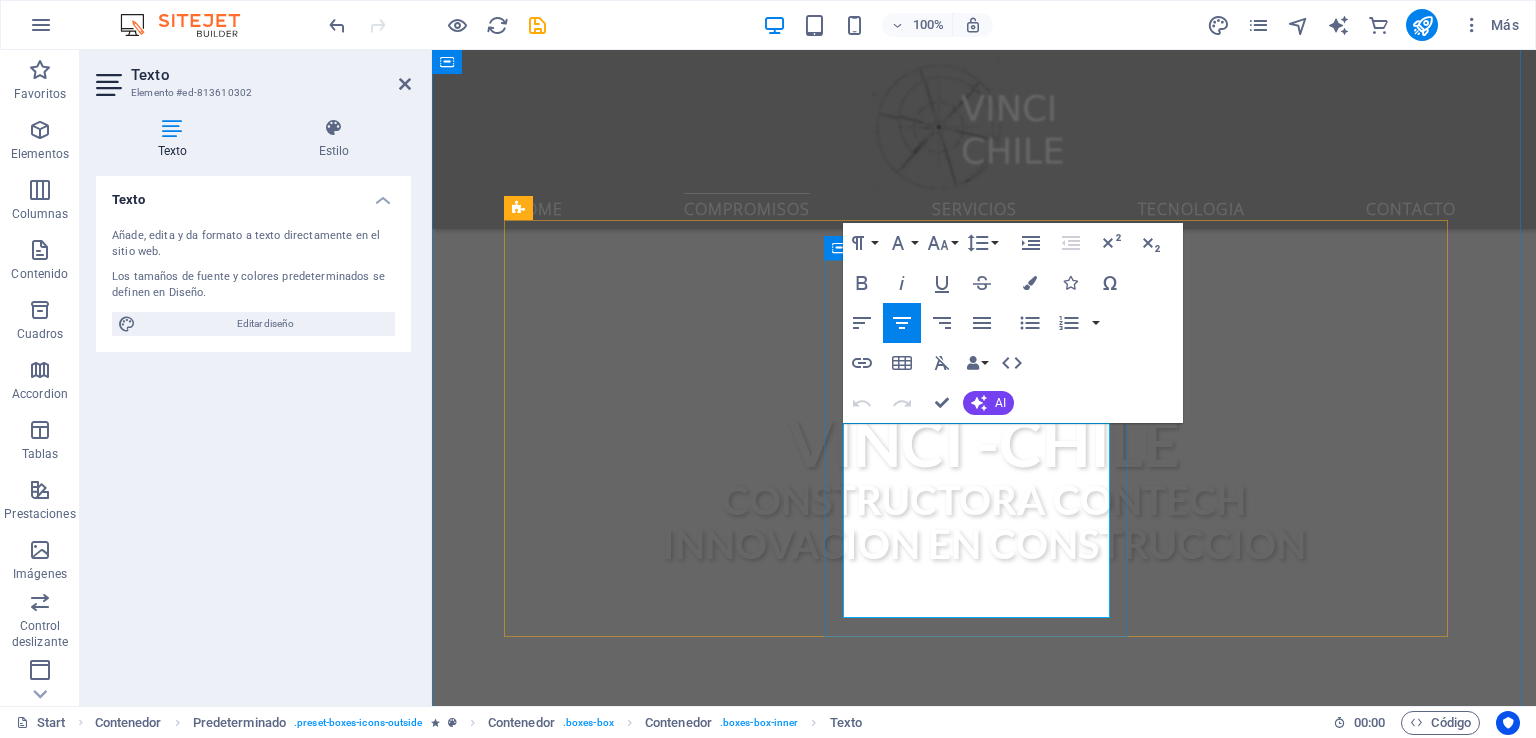 click on "rastremos  y documentamos cada etapa del  proyecto de construcción, desde la adquisición hasta lainstalación final y la gestión post-entrega" at bounding box center (965, 1429) 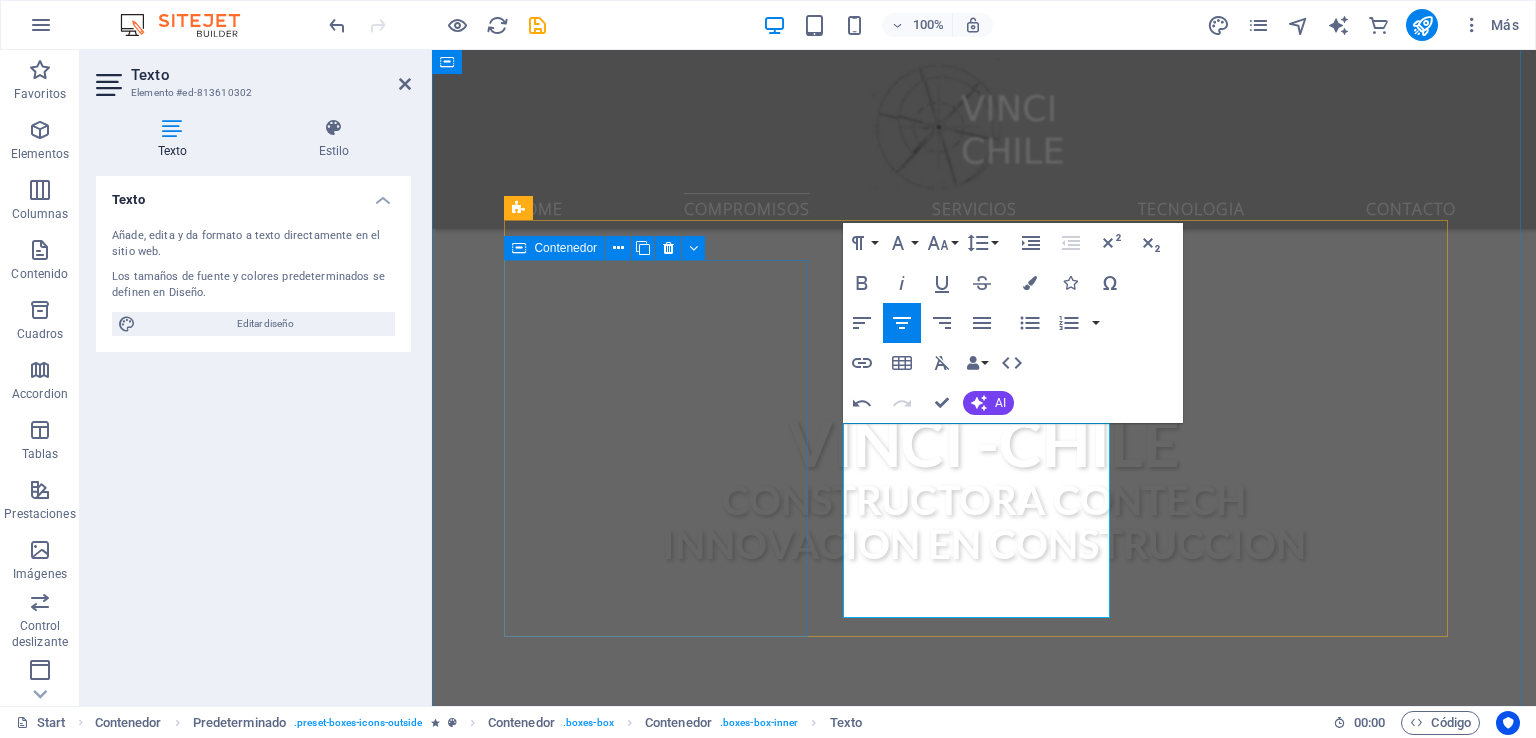 click on "medio ambiente   Construcción circular.   Enfoque que busca  minimizar el uso de recursos naturales y la generación de residuos , promoviendo la reutilización, reciclaje y el diseño inteligente de edificaciones" at bounding box center [984, 1098] 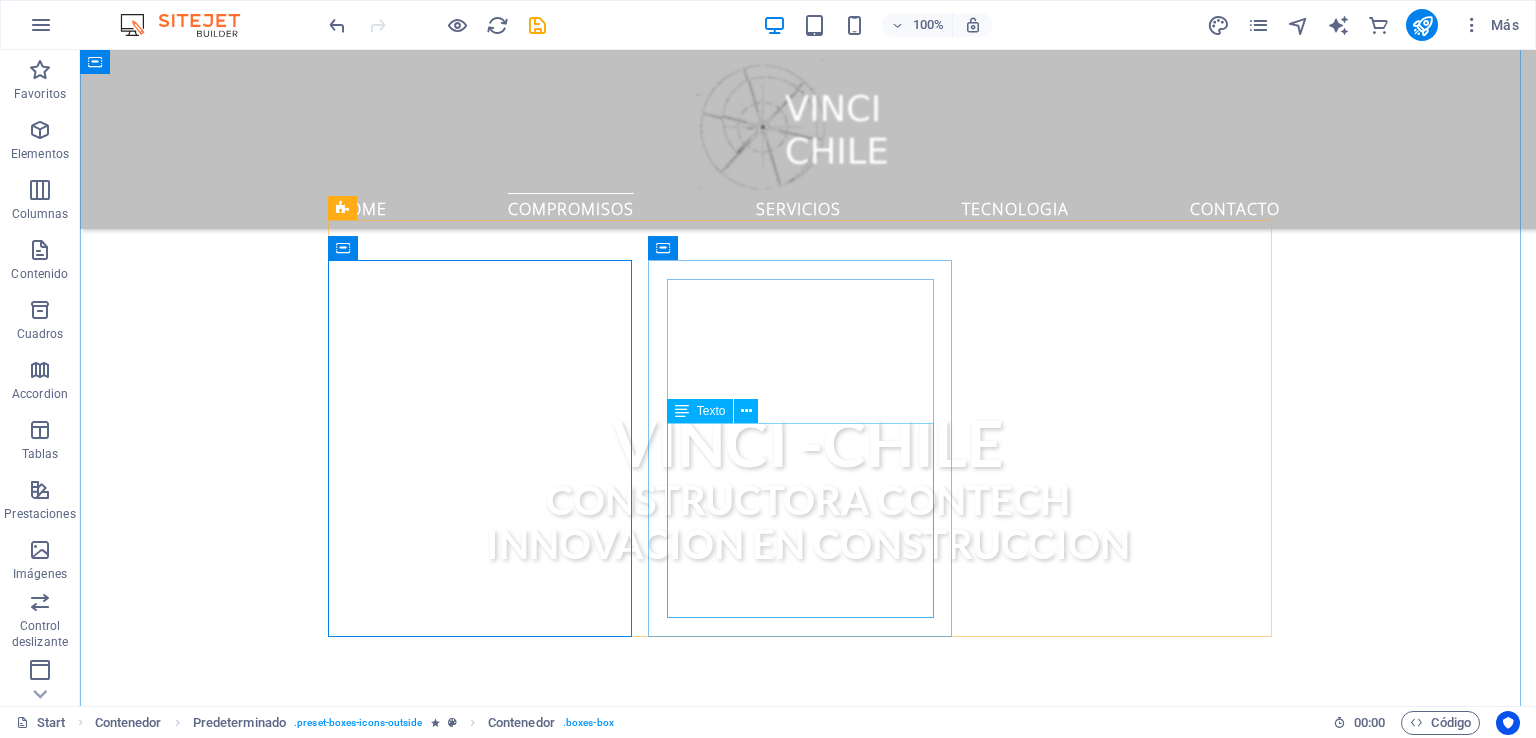 click on "rastreamos  y documentamos cada etapa del  proyecto de construcción, desde la adquisición hasta lainstalación final y la gestión post-entrega .  mantenemos  de forma onloine a todas las partes interesadas informadas sobre el progreso, los costos,  materiales utilizados y cualquier cambio o retraso que surja" at bounding box center [808, 1441] 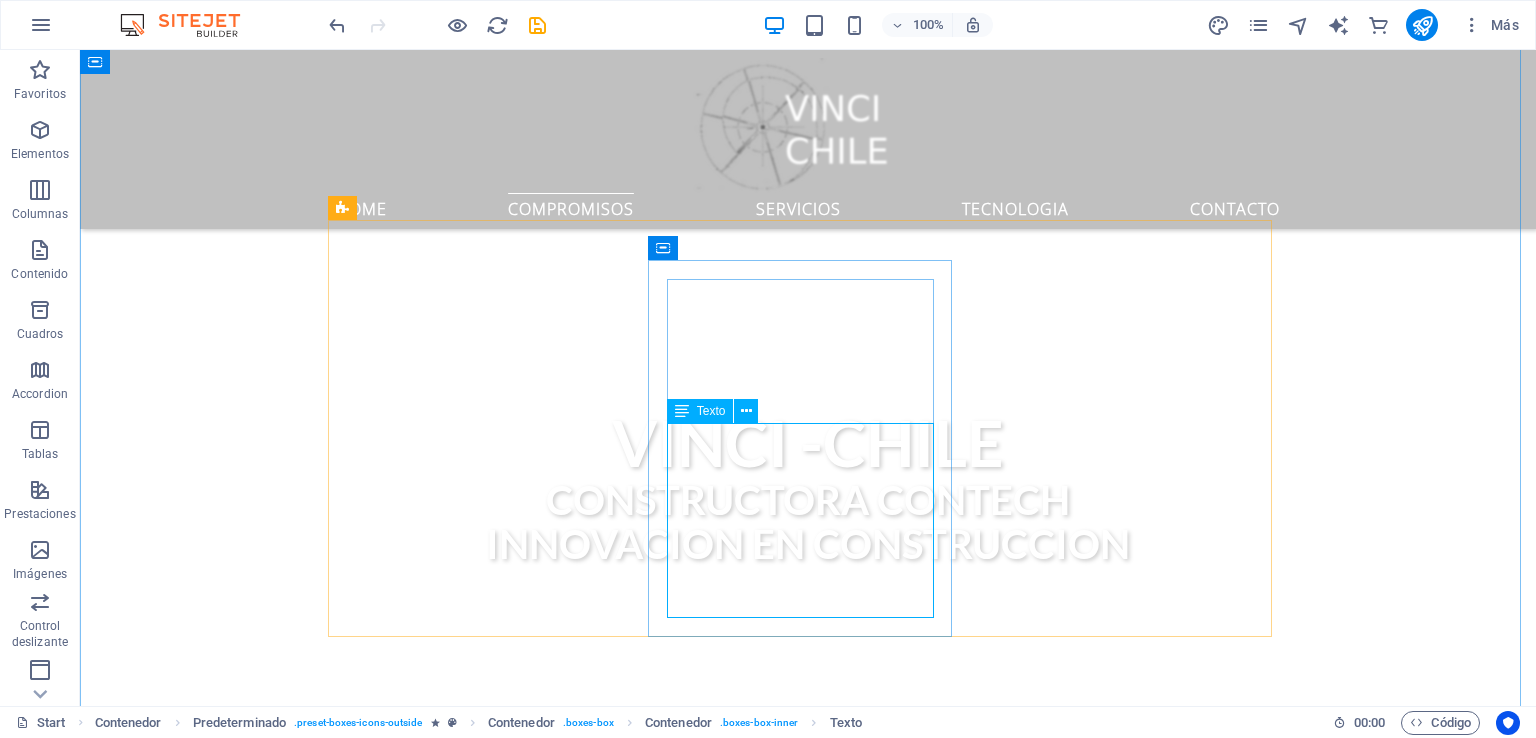 click on "rastreamos  y documentamos cada etapa del  proyecto de construcción, desde la adquisición hasta lainstalación final y la gestión post-entrega .  mantenemos  de forma onloine a todas las partes interesadas informadas sobre el progreso, los costos,  materiales utilizados y cualquier cambio o retraso que surja" at bounding box center [808, 1441] 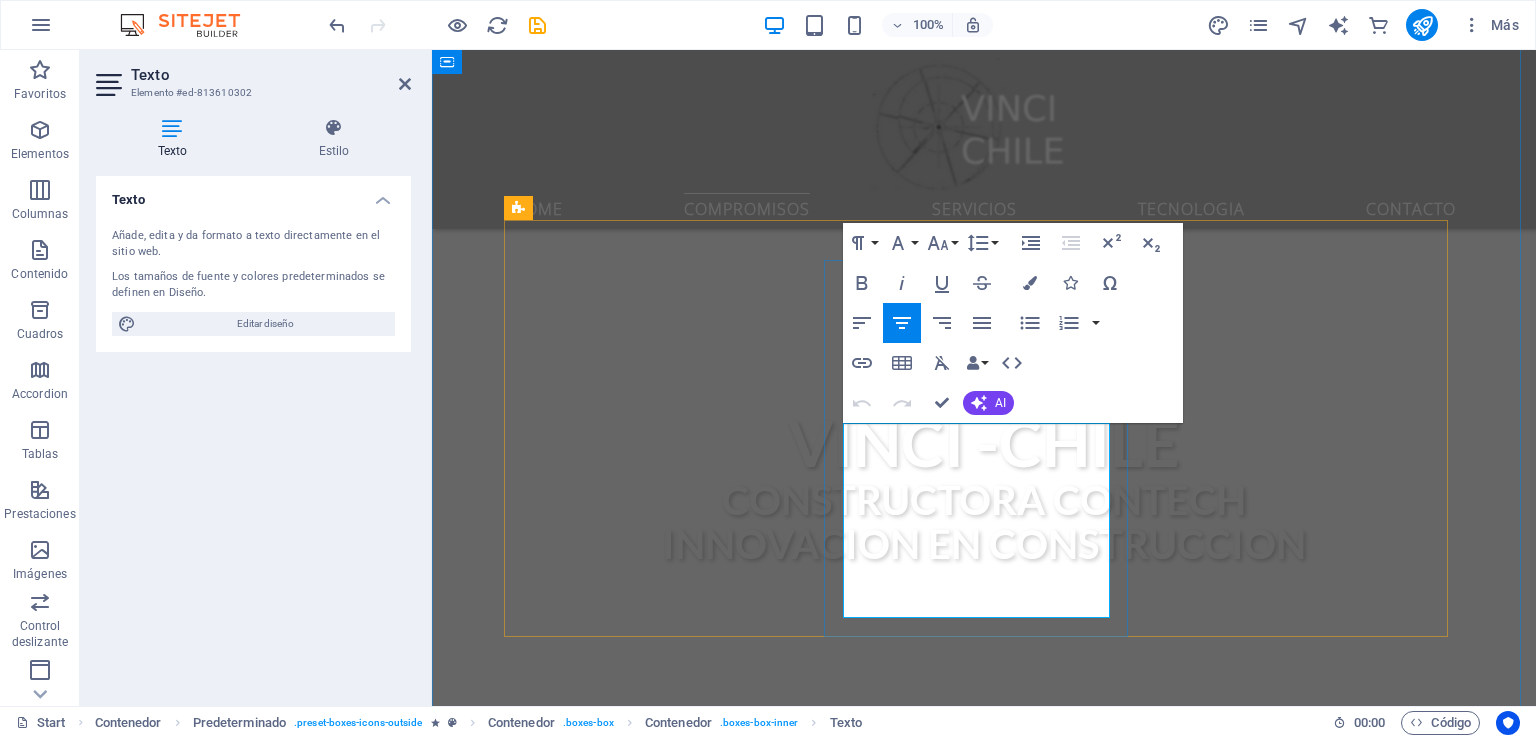 drag, startPoint x: 936, startPoint y: 461, endPoint x: 879, endPoint y: 461, distance: 57 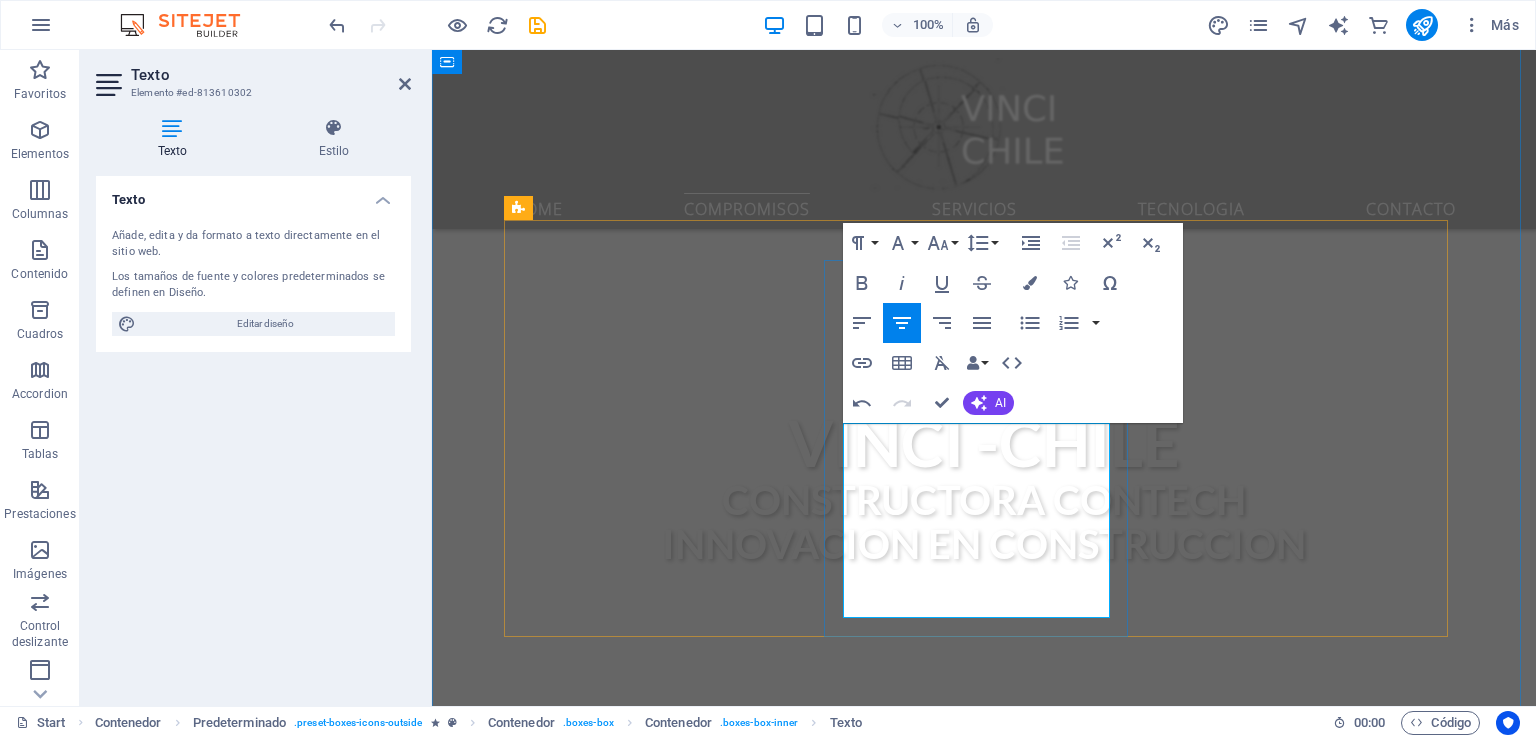 type 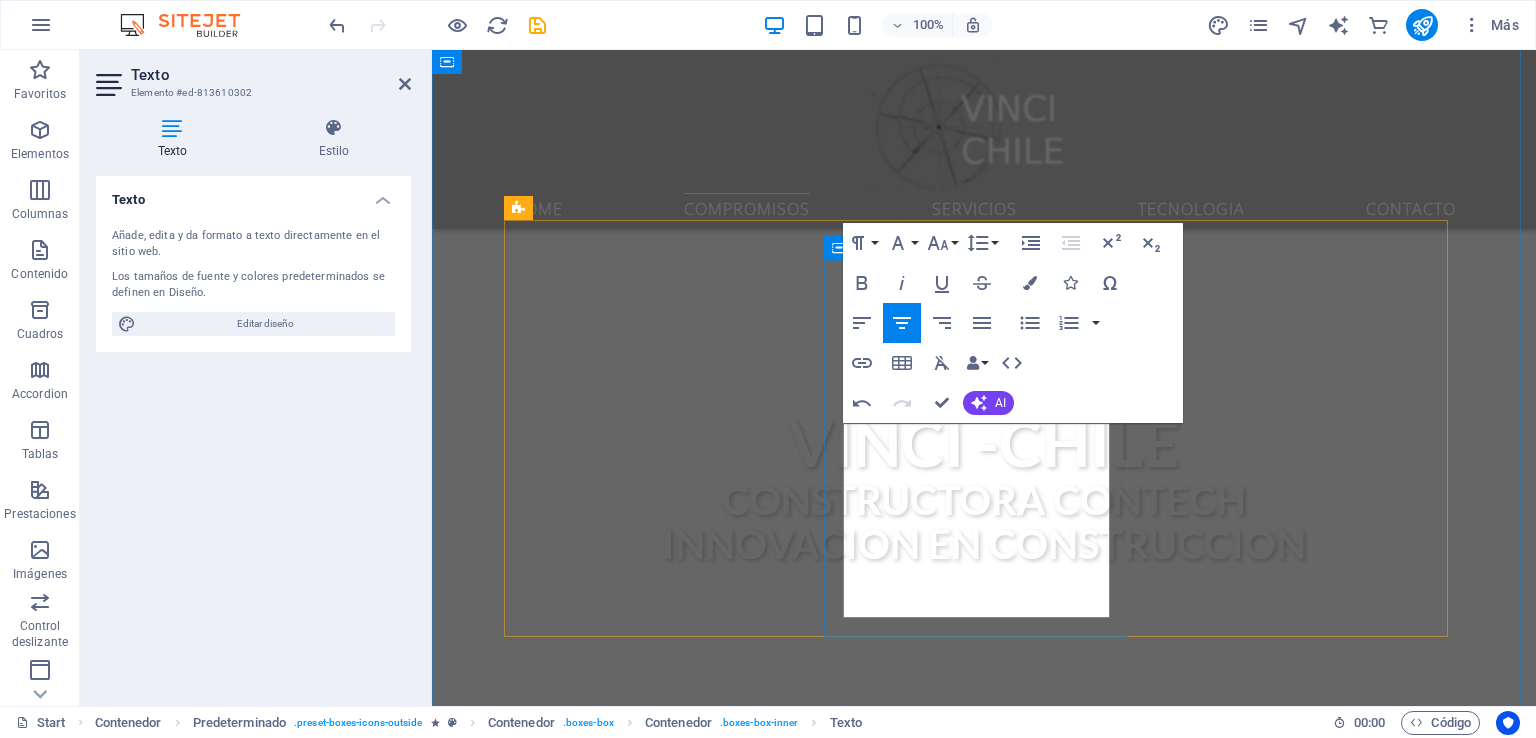 click on "mantenemos  de forma onloine a todas las partes interesadas informadas sobre el progreso, los costos,  materiales utilizados y cualquier cambio o retraso que surja" at bounding box center (986, 1441) 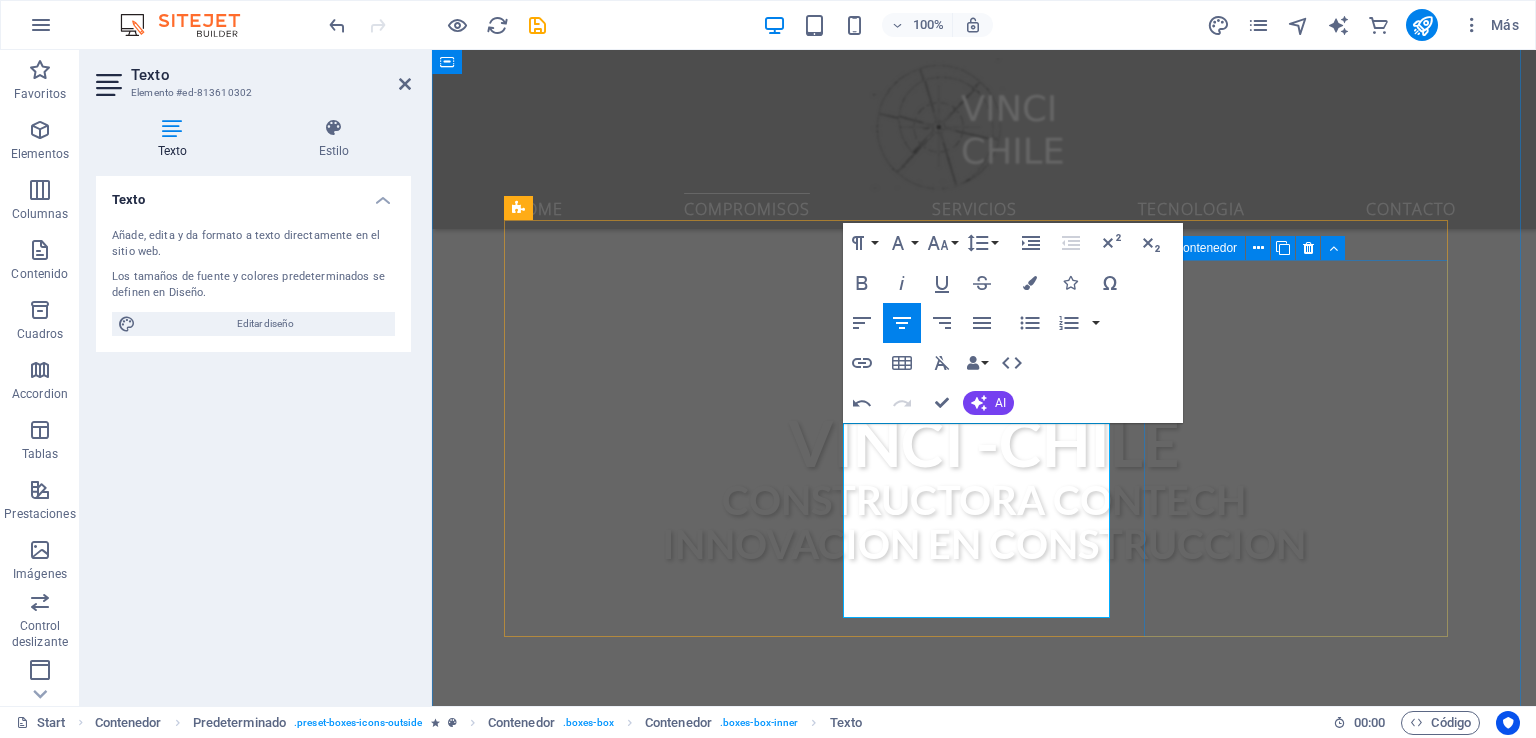 drag, startPoint x: 1036, startPoint y: 529, endPoint x: 1144, endPoint y: 529, distance: 108 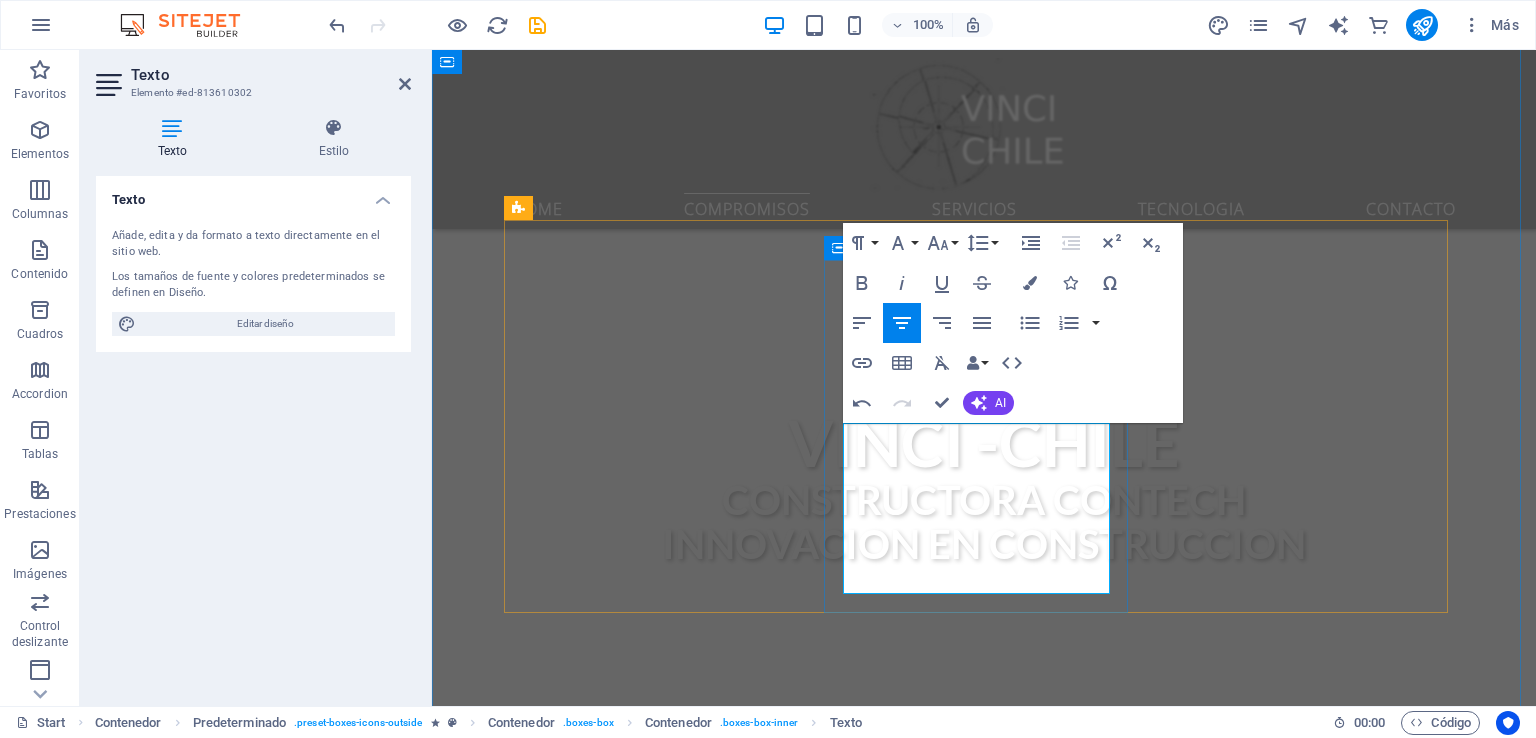click on "antenemos Informados on line  a todas las partes interesadas sobre el progreso, los costos,  materiales utilizados y cualquier cambio o retraso que surja" at bounding box center [992, 1429] 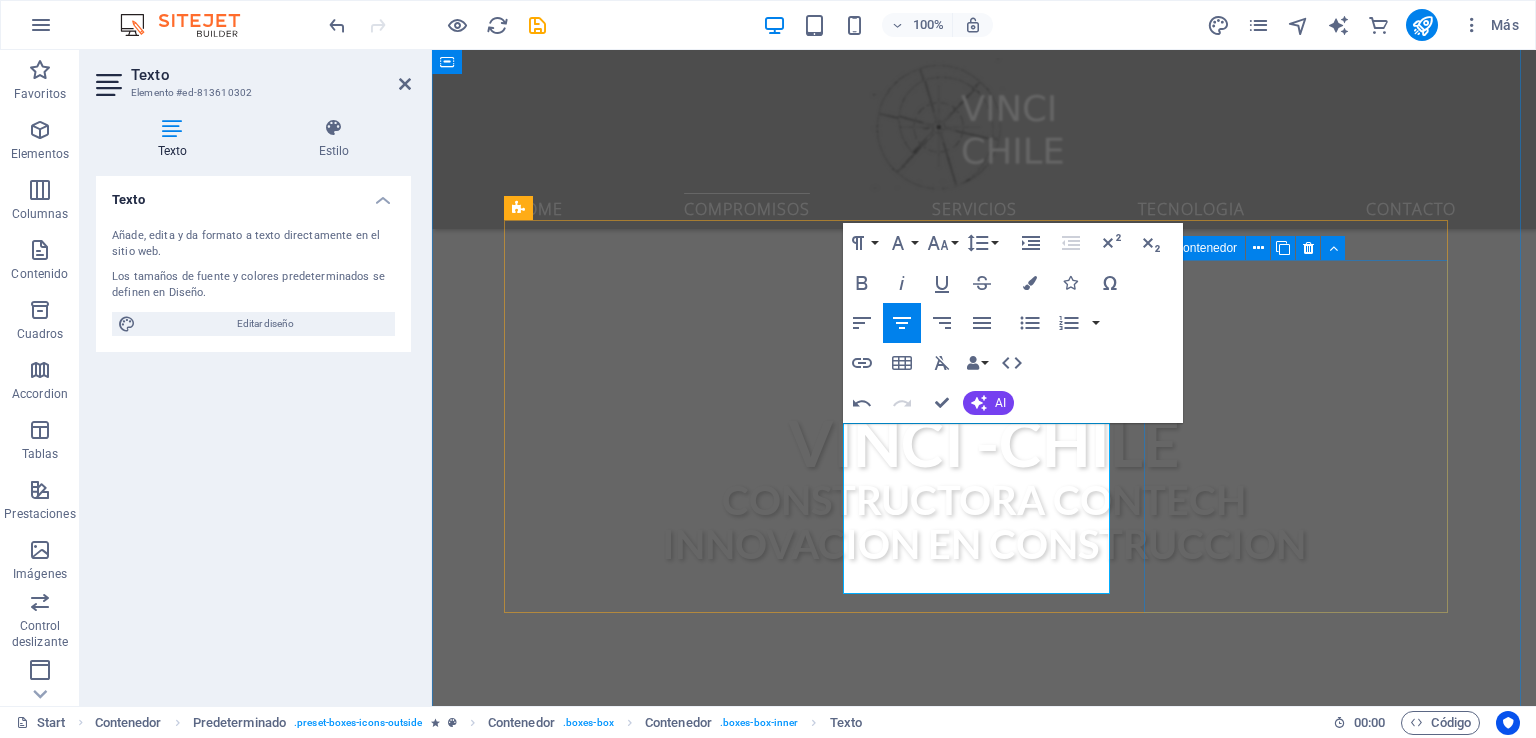 click on ".fa-secondary{opacity:.4} equidad Lorem ipsum dolor sit amet, consectetur adipisicing elit. Veritatis, dolorem!" at bounding box center [984, 1631] 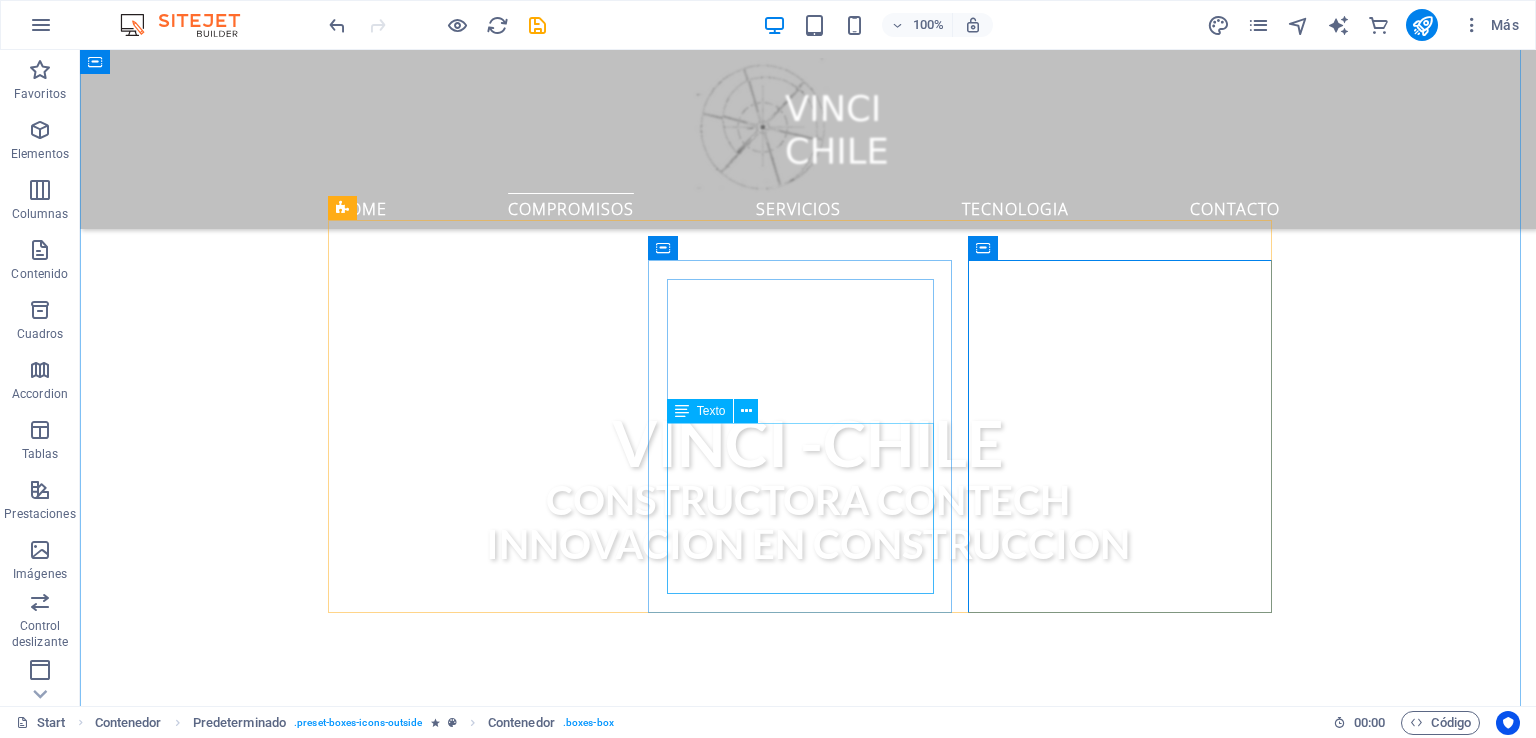 click on "rastreamos  y documentamos cada etapa de la  construcción, desde la adquisición hasta la instalación final y  gestión post-entrega . M antenemos Informados on line  a todas las partes interesadas sobre el progreso, costos,  materiales  y cualquier cambio o retraso." at bounding box center [808, 1429] 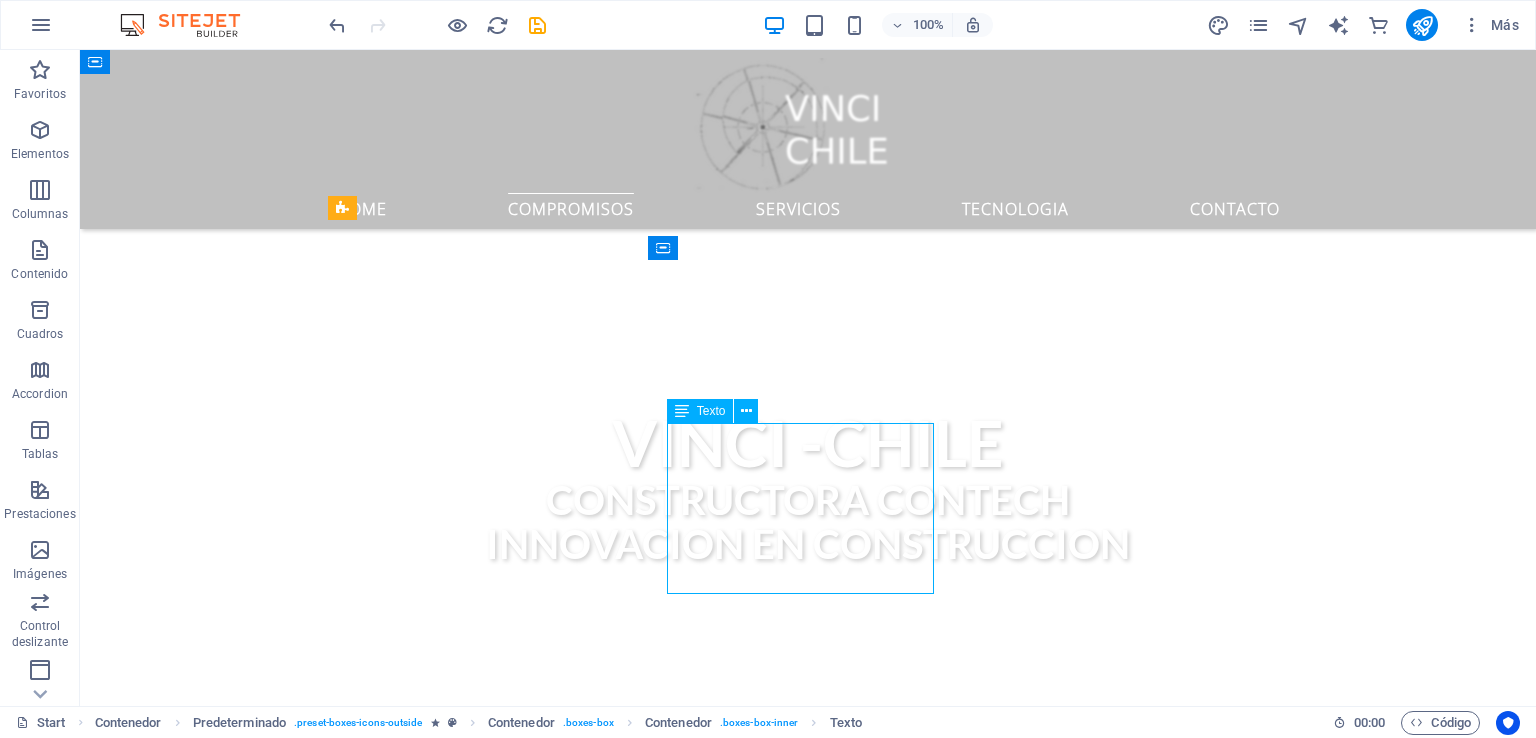 click on "rastreamos  y documentamos cada etapa de la  construcción, desde la adquisición hasta la instalación final y  gestión post-entrega . M antenemos Informados on line  a todas las partes interesadas sobre el progreso, costos,  materiales  y cualquier cambio o retraso." at bounding box center (808, 1429) 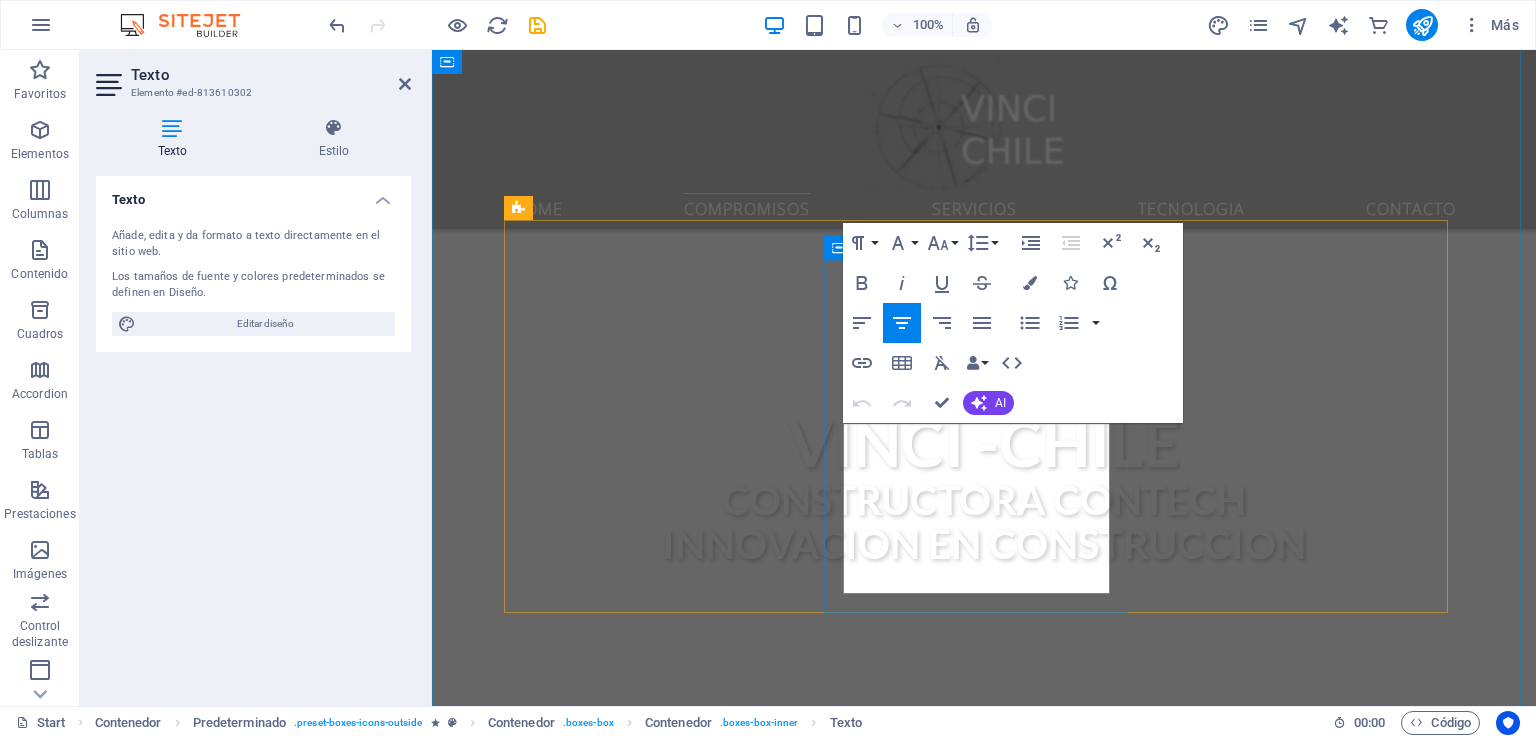 click on "rastreamos  y documentamos cada etapa de la  construcción, desde la adquisición hasta la instalación final y  gestión post-entrega" at bounding box center [940, 1417] 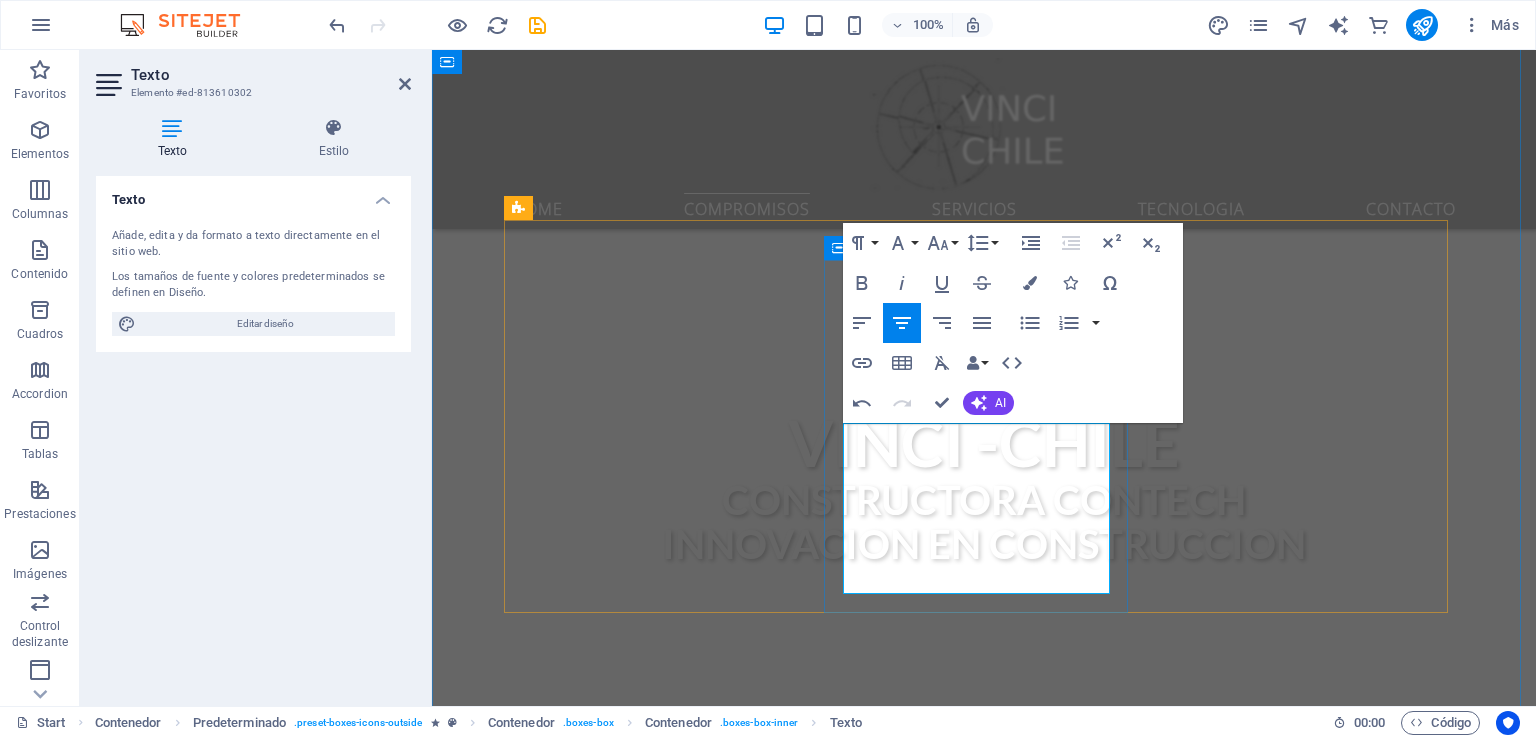 drag, startPoint x: 982, startPoint y: 434, endPoint x: 1780, endPoint y: 561, distance: 808.0427 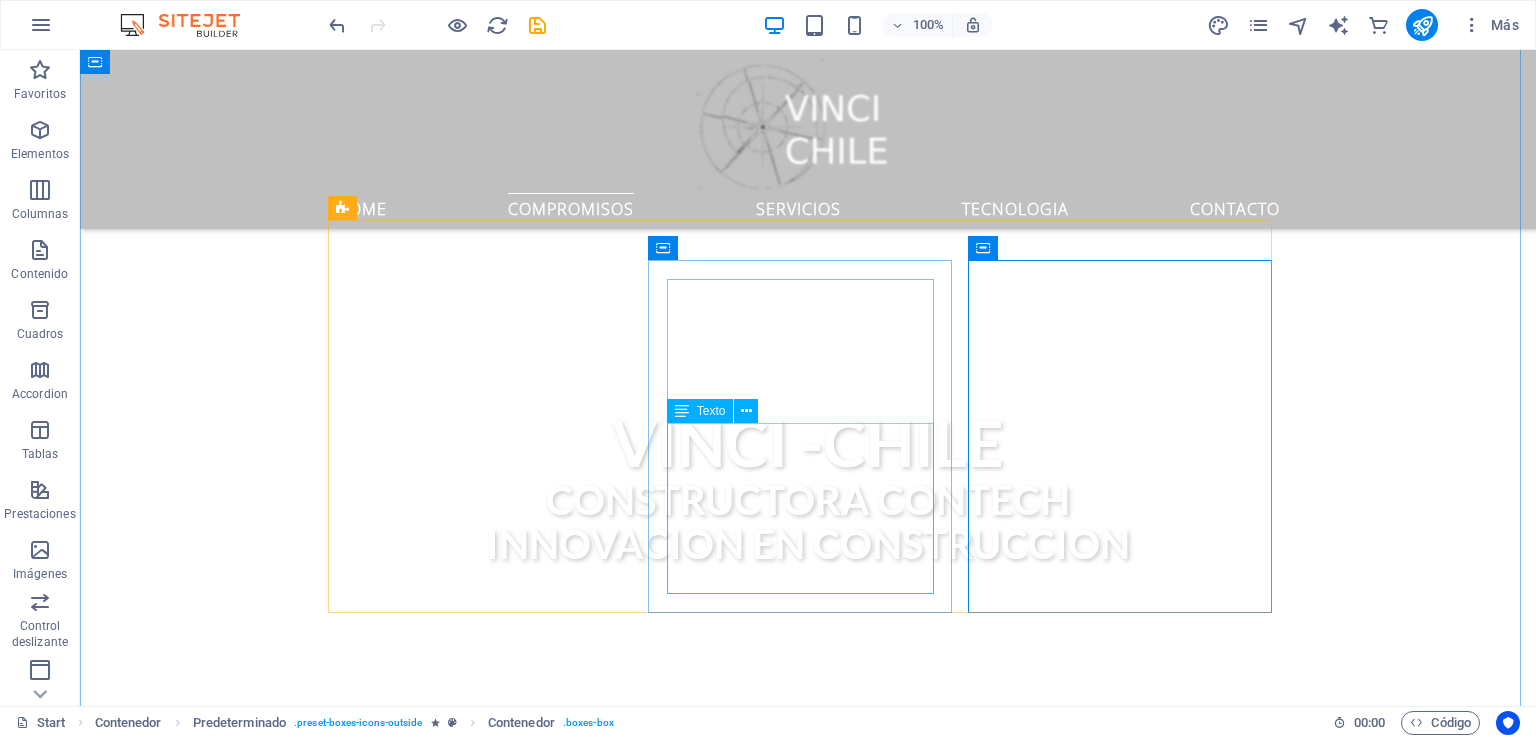 click on "Rastreamos  y documentamos cada etapa de la  construcción, desde la adquisición hasta la instalación final y  gestión post-entrega . M antenemos Informados on line  a todas las partes interesadas sobre el progreso, costos,  materiales  y cualquier cambio o retraso." at bounding box center (808, 1429) 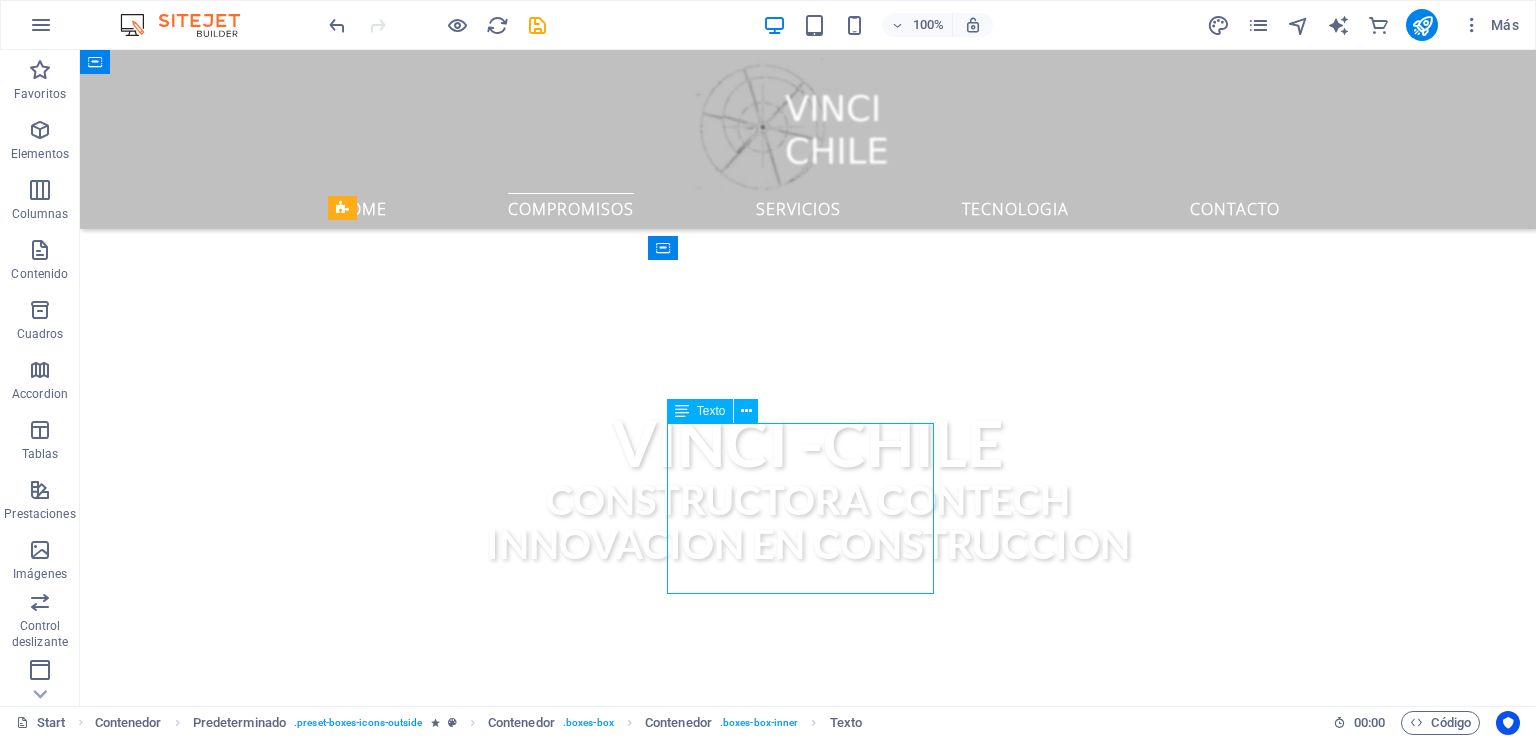click on "Rastreamos  y documentamos cada etapa de la  construcción, desde la adquisición hasta la instalación final y  gestión post-entrega . M antenemos Informados on line  a todas las partes interesadas sobre el progreso, costos,  materiales  y cualquier cambio o retraso." at bounding box center [808, 1429] 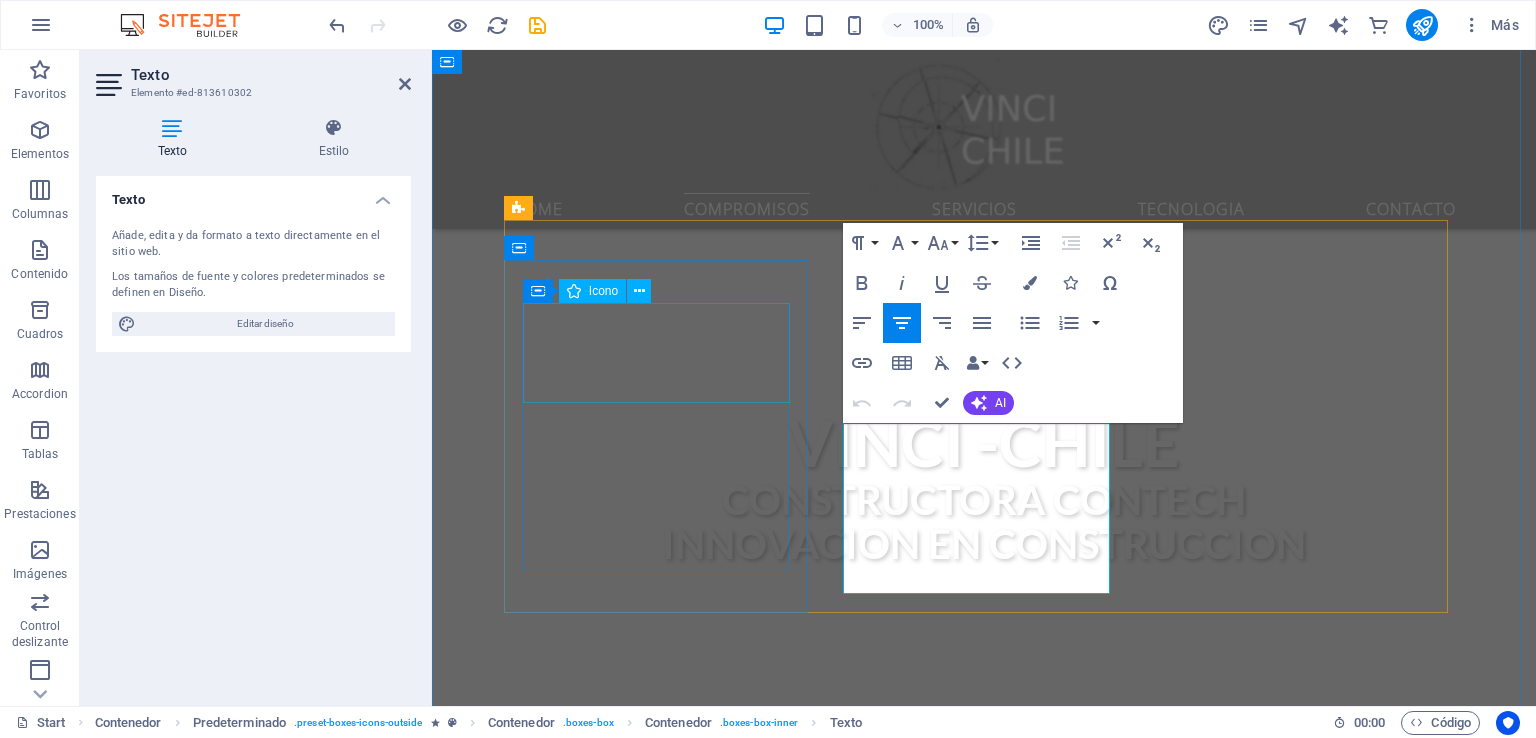 drag, startPoint x: 718, startPoint y: 452, endPoint x: 1268, endPoint y: 311, distance: 567.7861 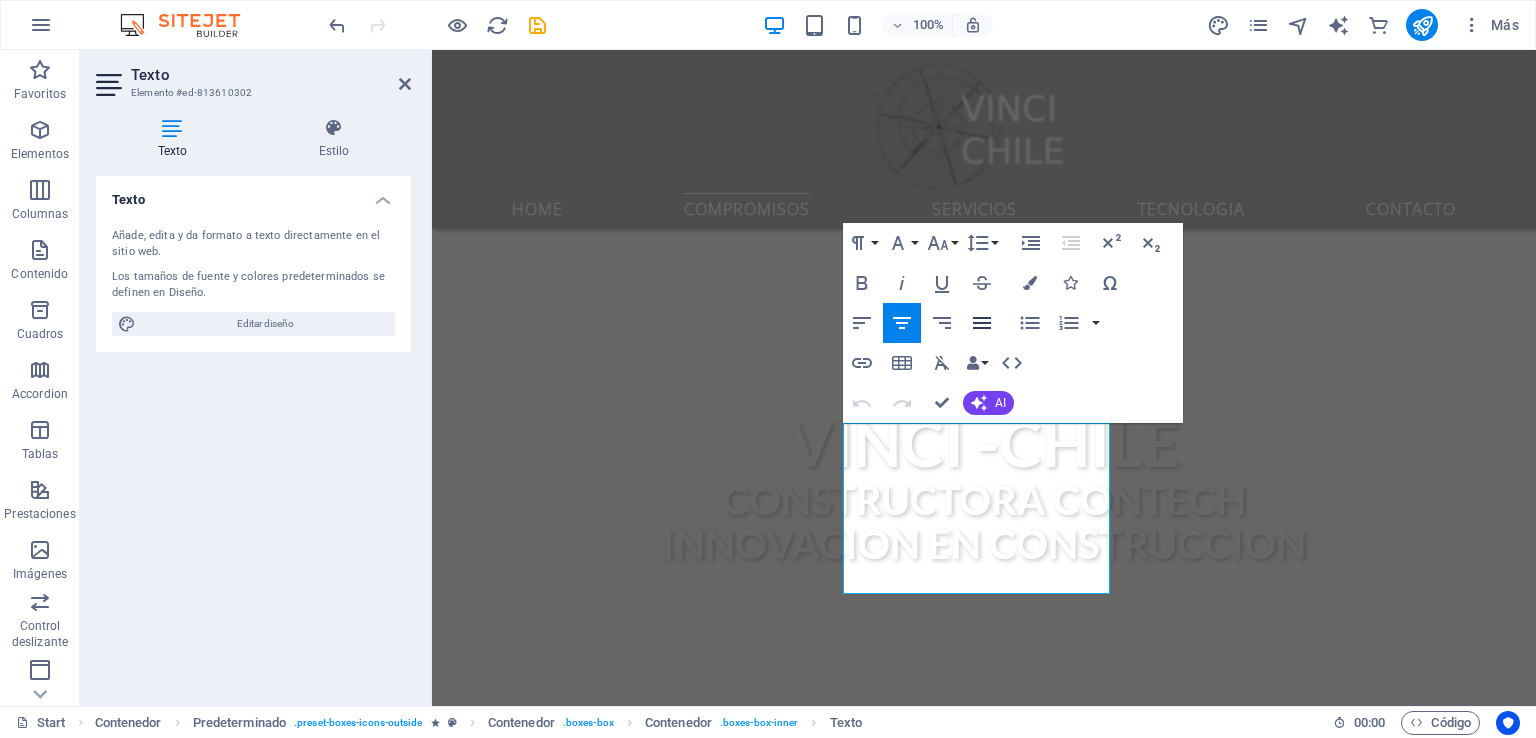 click 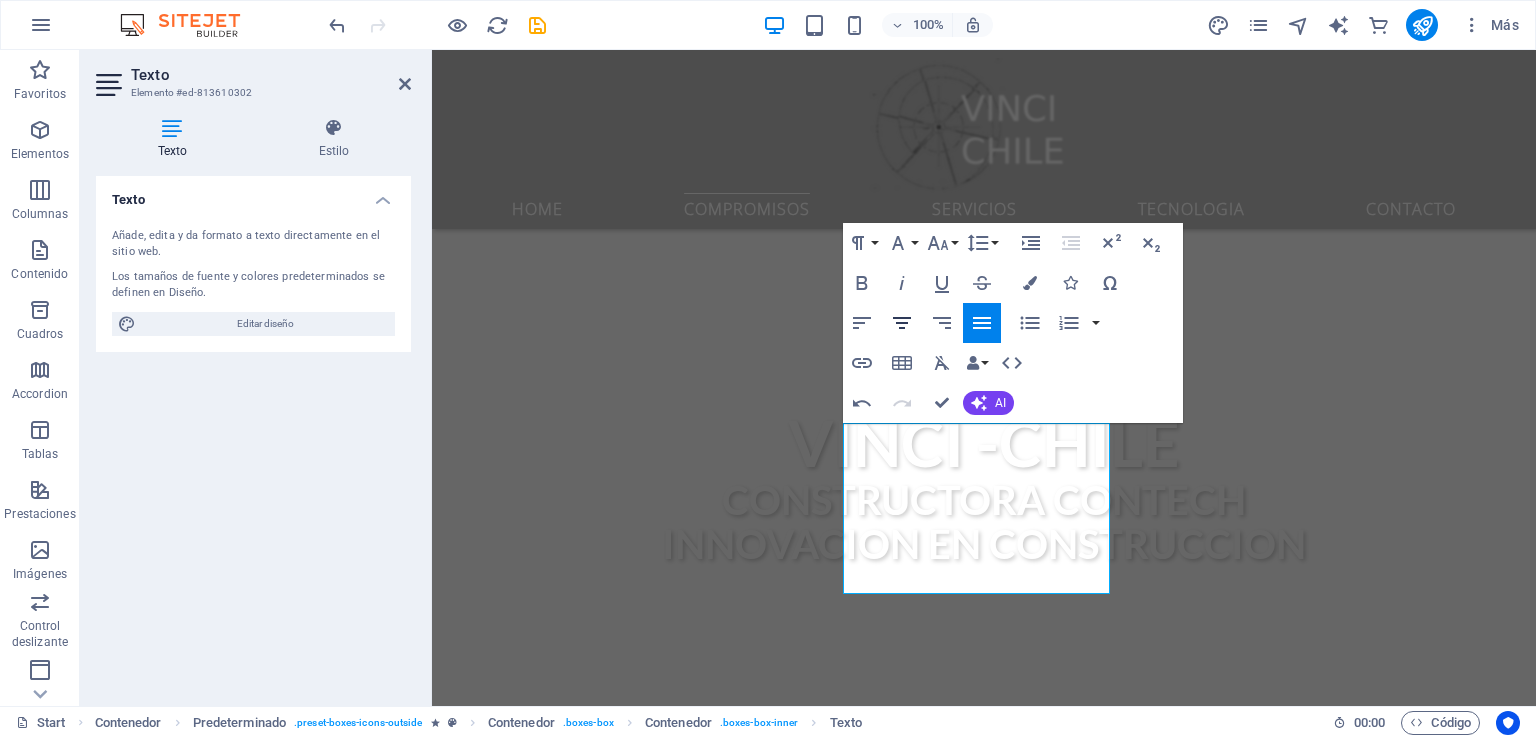 click 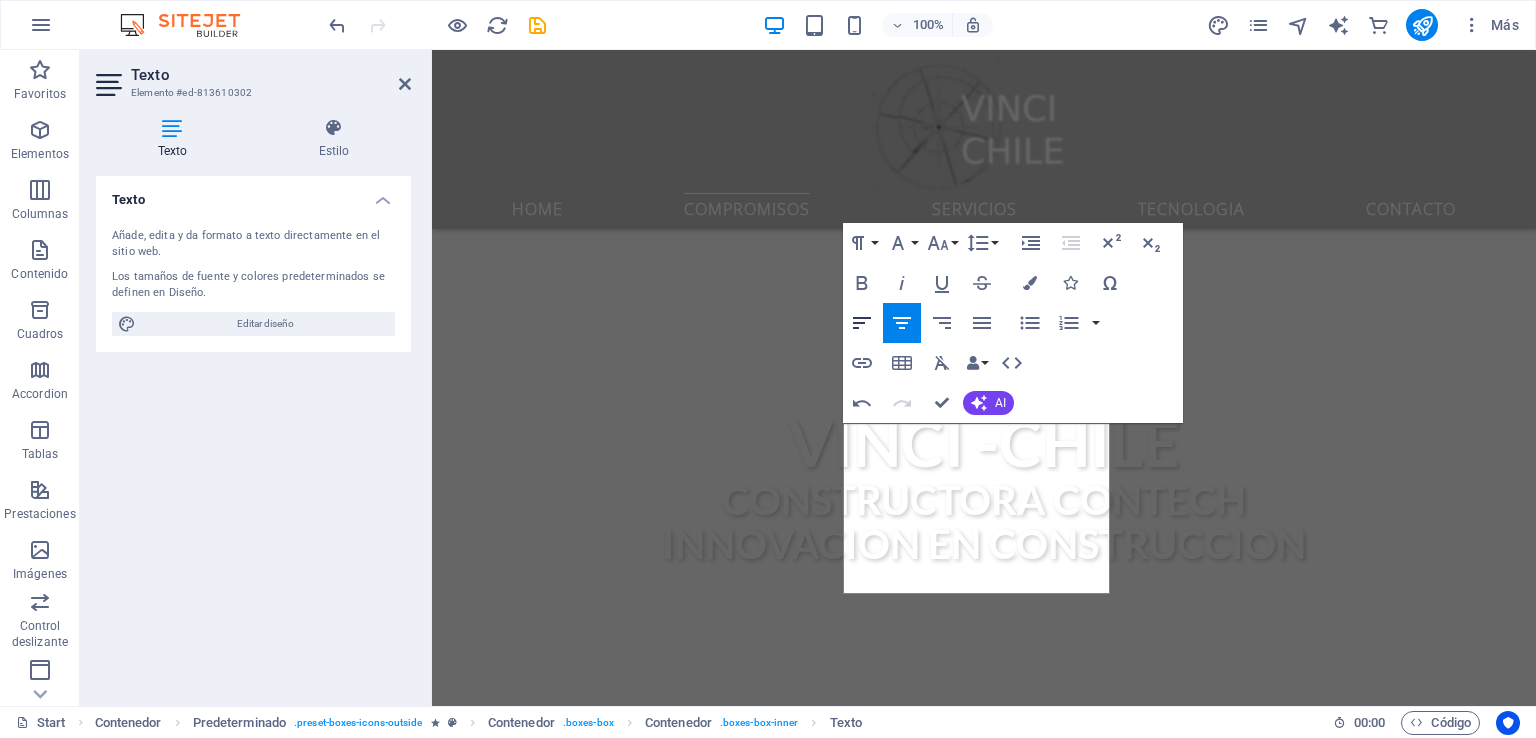 click 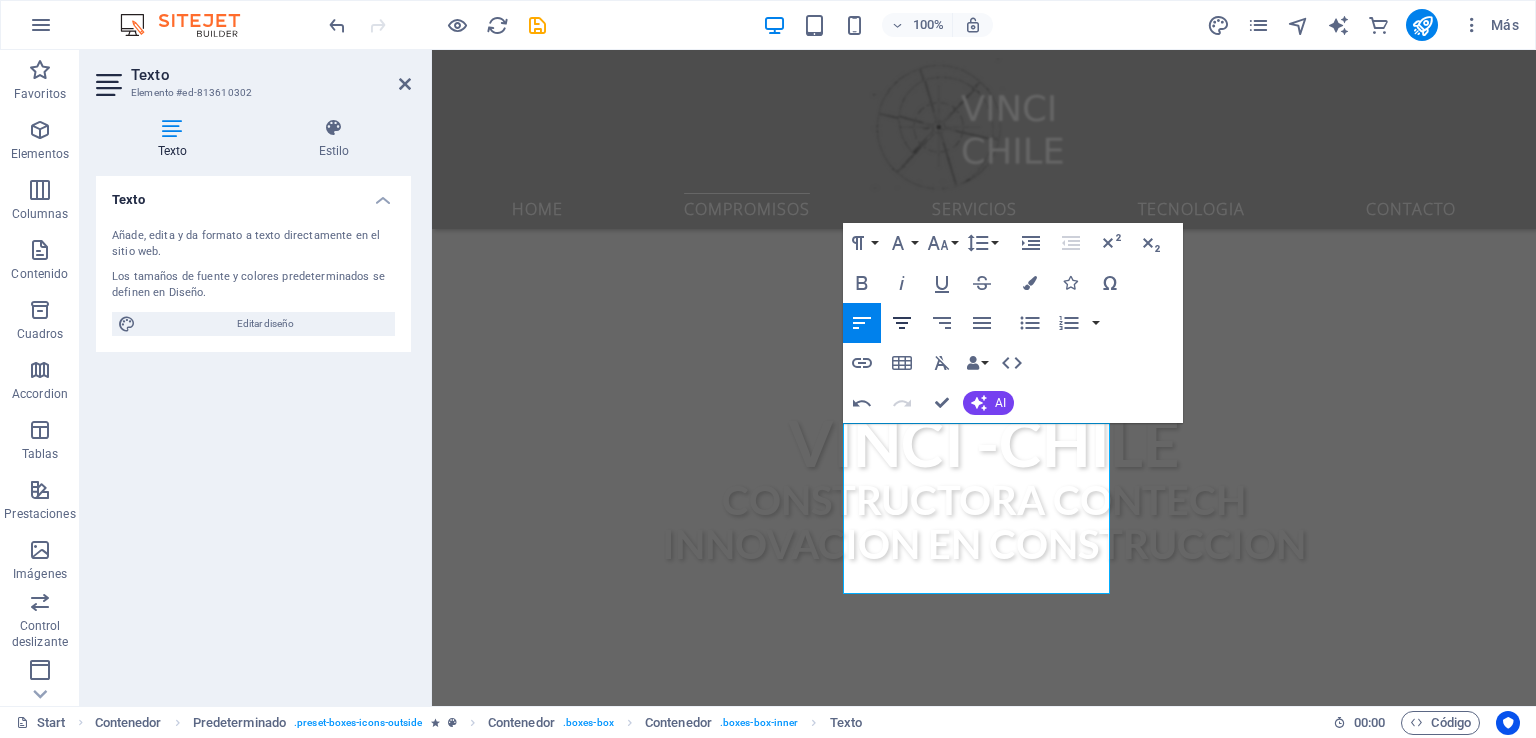 click 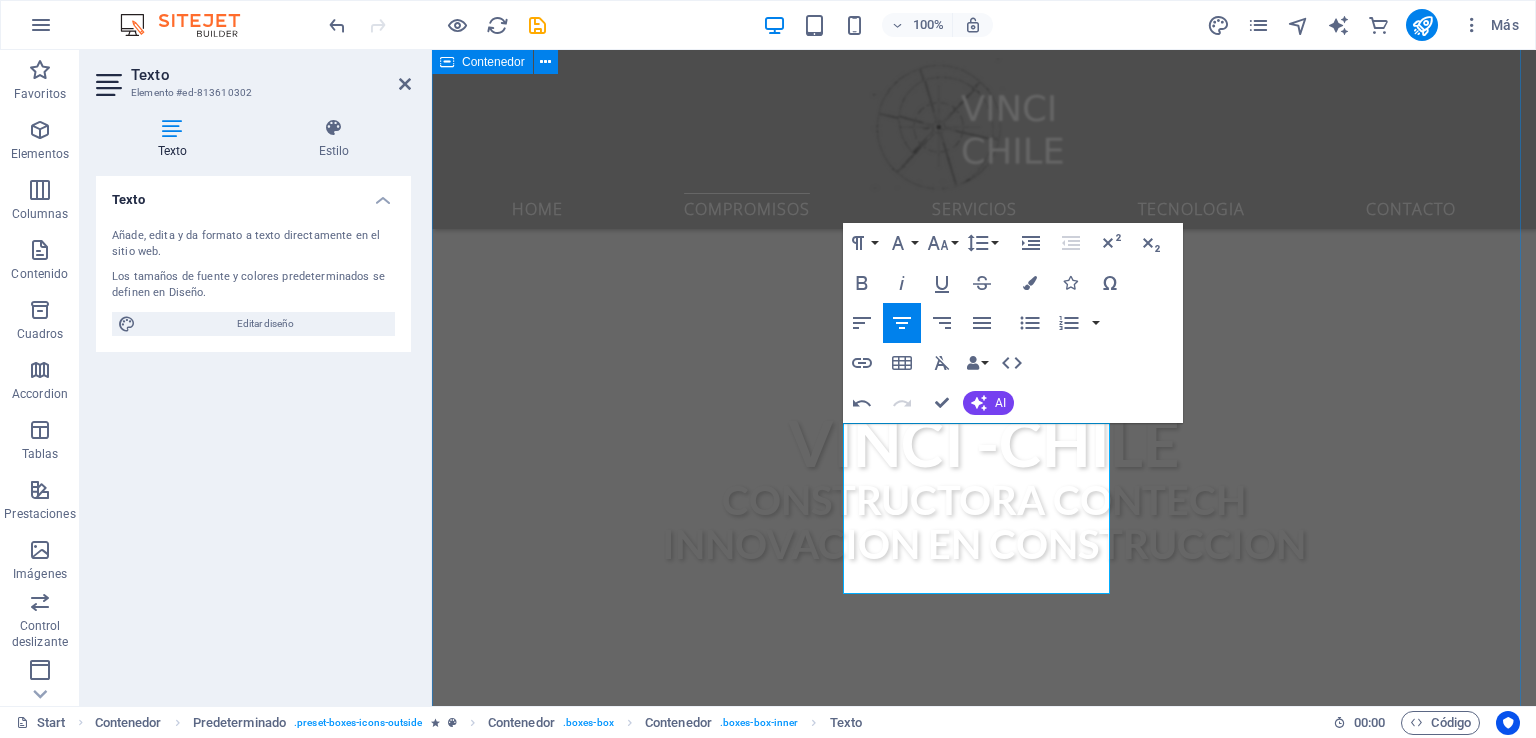 click on "compromisos Vinci Chile Constructora que forma parte del ecosistema " Contech"  es decir  adopta tecnologías innovadoras asi mejorar procesos constructivos y respetar el medioambiente  es por esto que asumimos  varios compromisos claves  para alinearse con las expectativas del sector y contribuir al desarrollo sostenible e inteligente  en nuestras obras.  medio ambiente   Construcción circular.   Enfoque que busca  minimizar el uso de recursos naturales y la generación de residuos , promoviendo la reutilización, reciclaje y el diseño inteligente de edificaciones  transparencia y trazabilidad   Rastreamos  y documentamos cada etapa de la  construcción, desde la adquisición hasta la instalación final y  gestión post-entrega . M antenemos Informados on line  a todas las partes interesadas sobre el progreso, costos,  materiales  y cualquier cambio o retraso.  .fa-secondary{opacity:.4} equidad Lorem ipsum dolor sit amet, consectetur adipisicing elit. Veritatis, dolorem! tecnologia" at bounding box center (984, 1465) 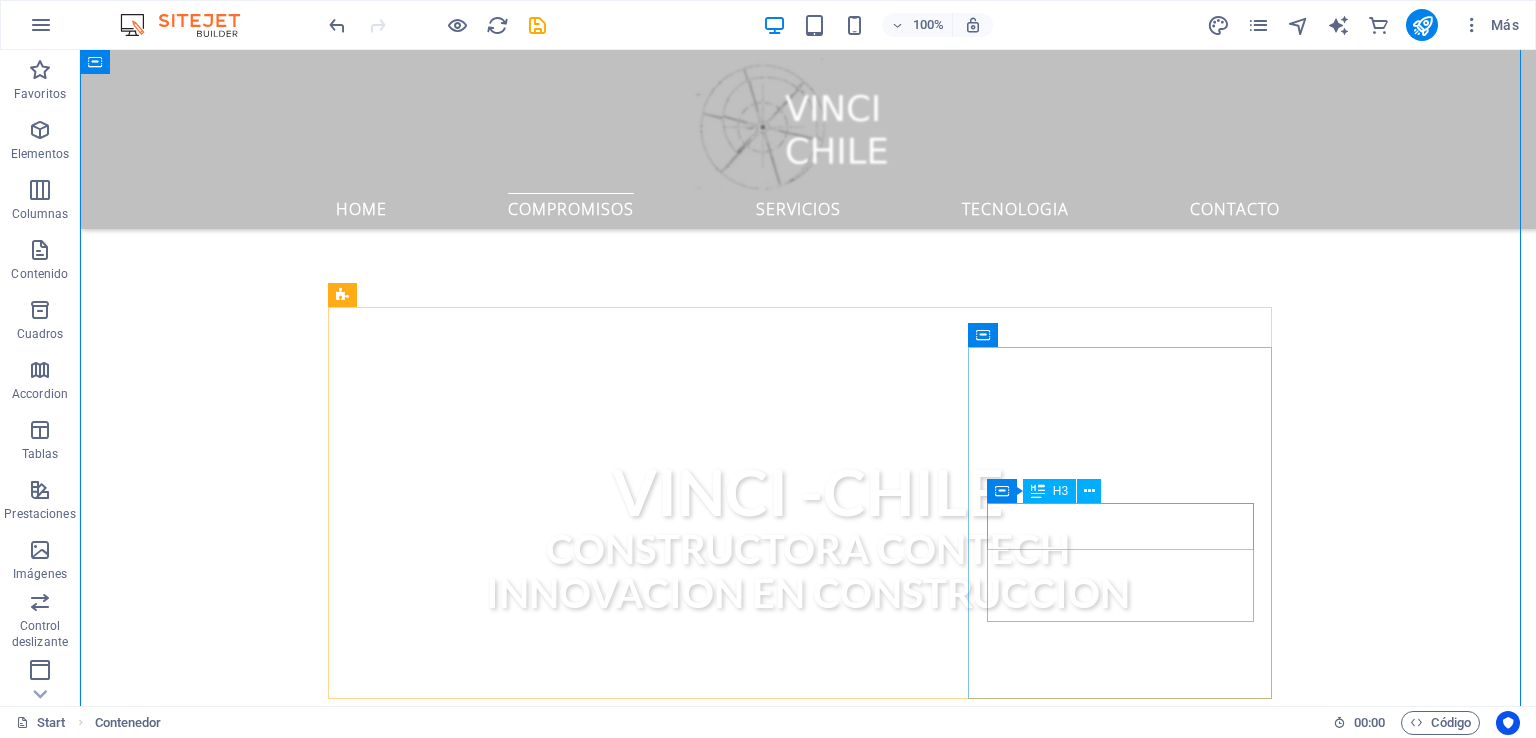 scroll, scrollTop: 674, scrollLeft: 0, axis: vertical 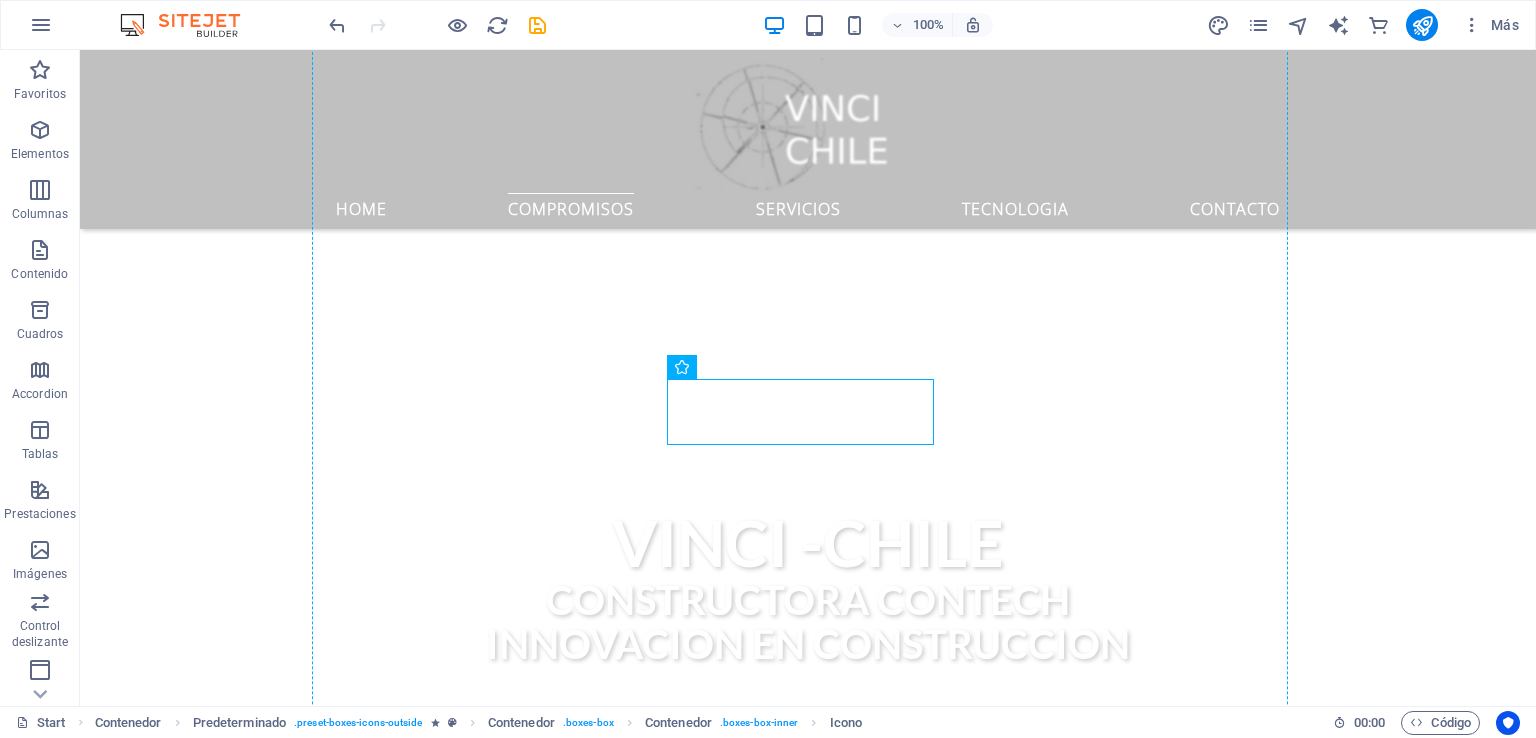 drag, startPoint x: 796, startPoint y: 405, endPoint x: 795, endPoint y: 352, distance: 53.009434 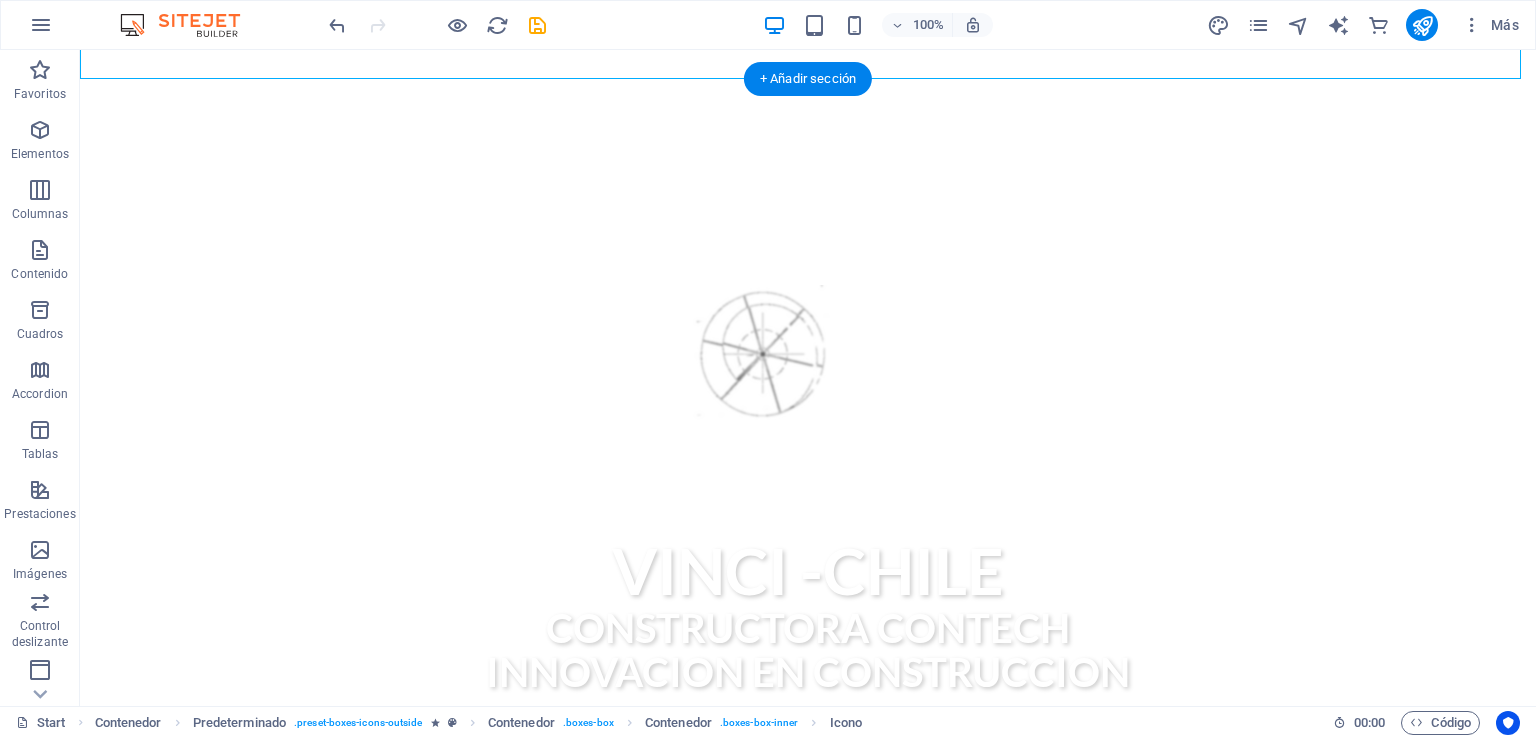 scroll, scrollTop: 361, scrollLeft: 0, axis: vertical 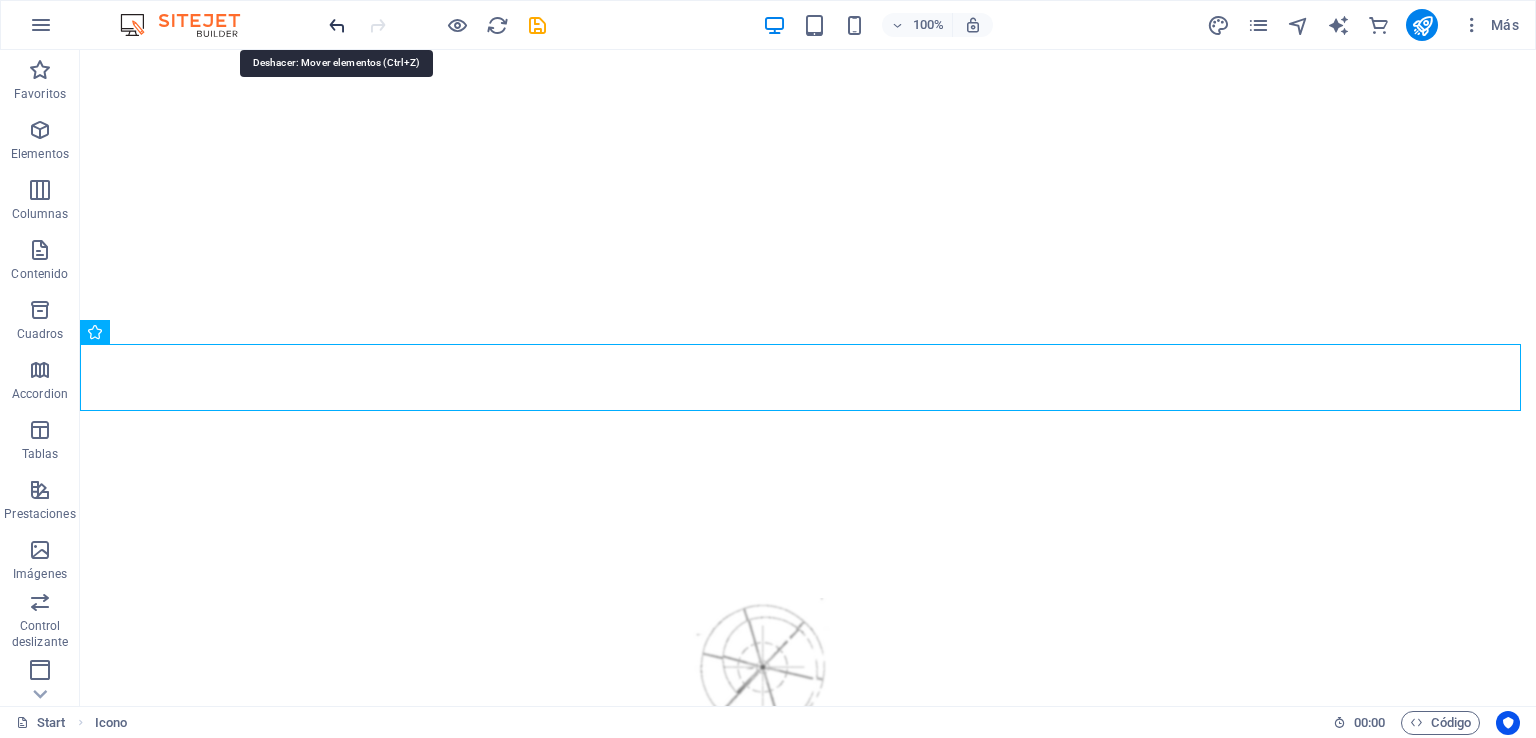 click at bounding box center [337, 25] 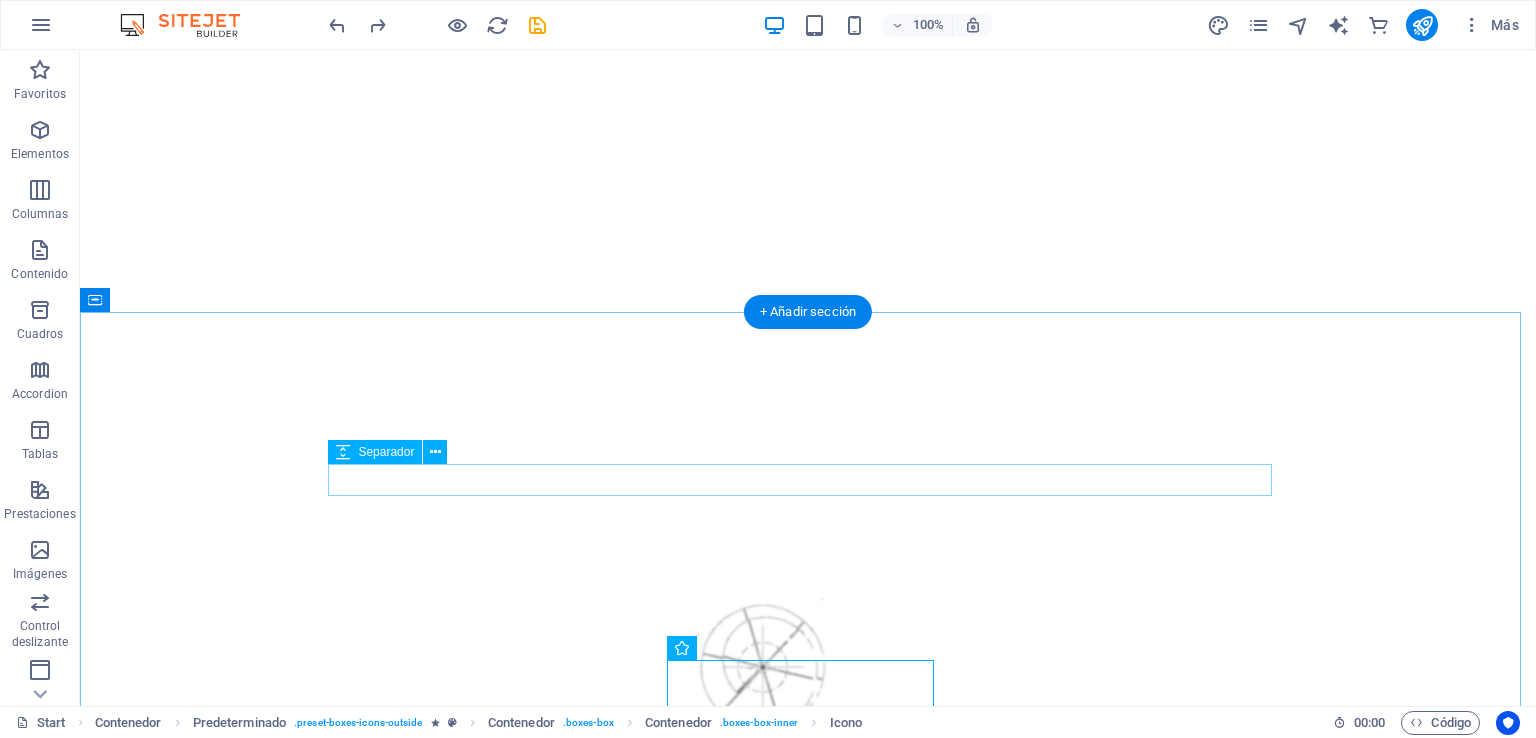 scroll, scrollTop: 661, scrollLeft: 0, axis: vertical 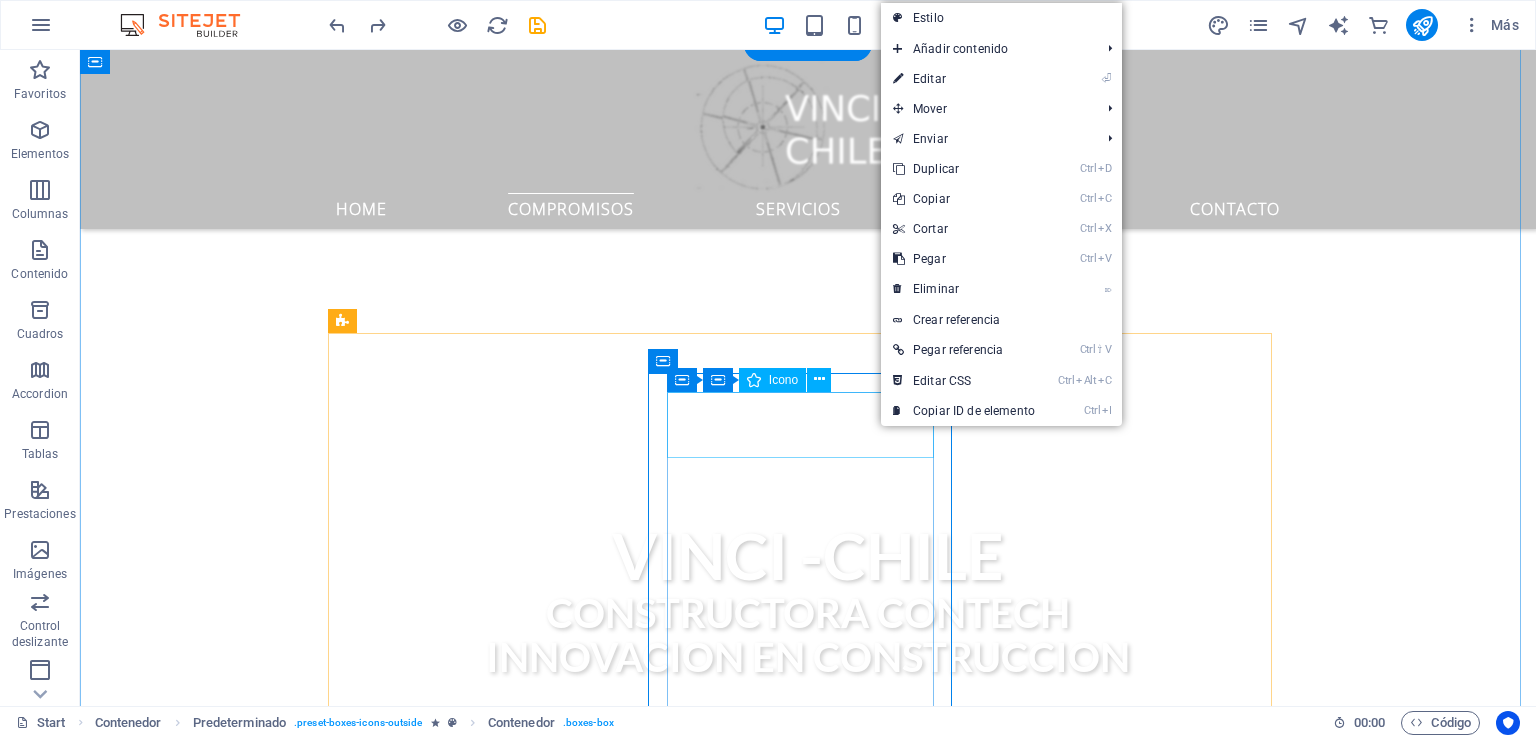 click at bounding box center [808, 1434] 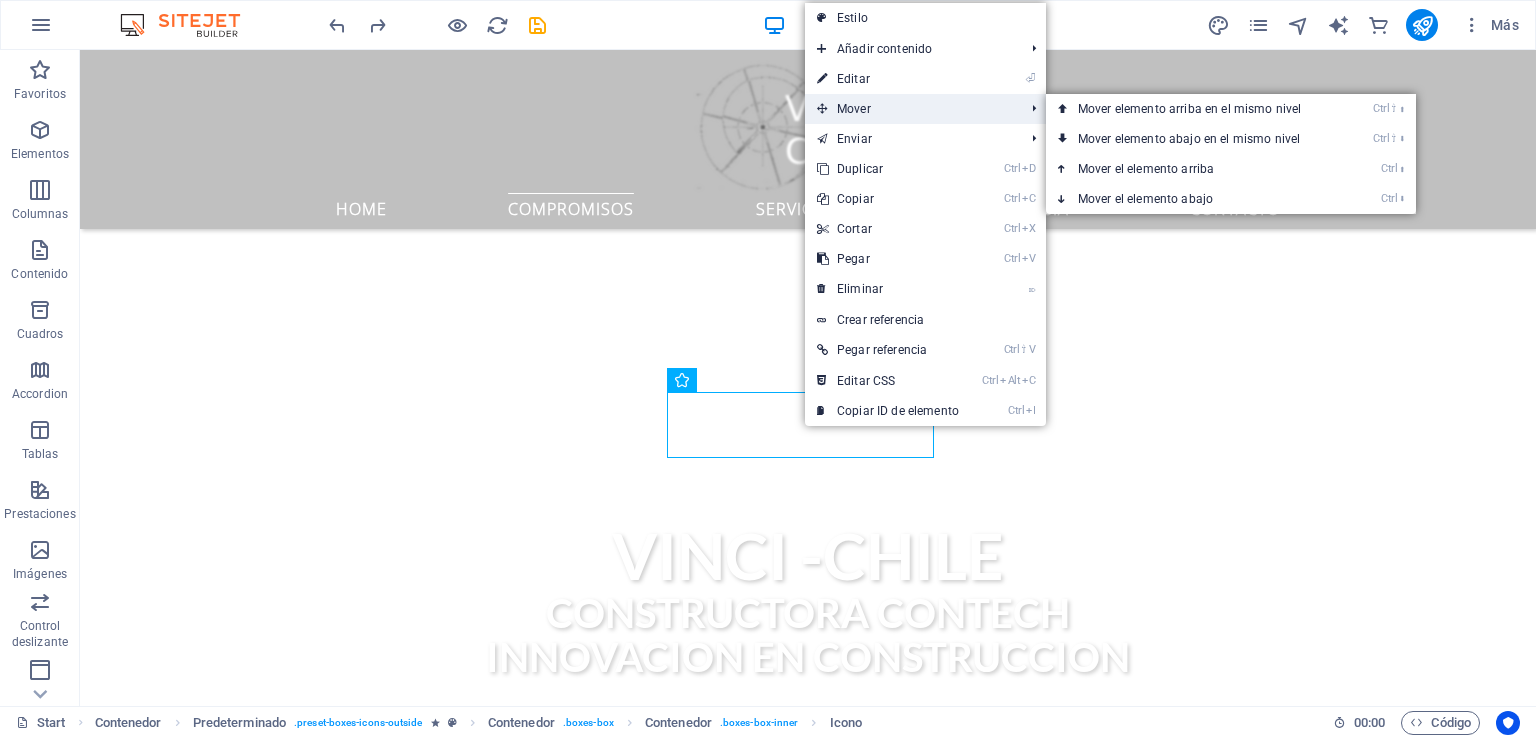 click on "Mover" at bounding box center (910, 109) 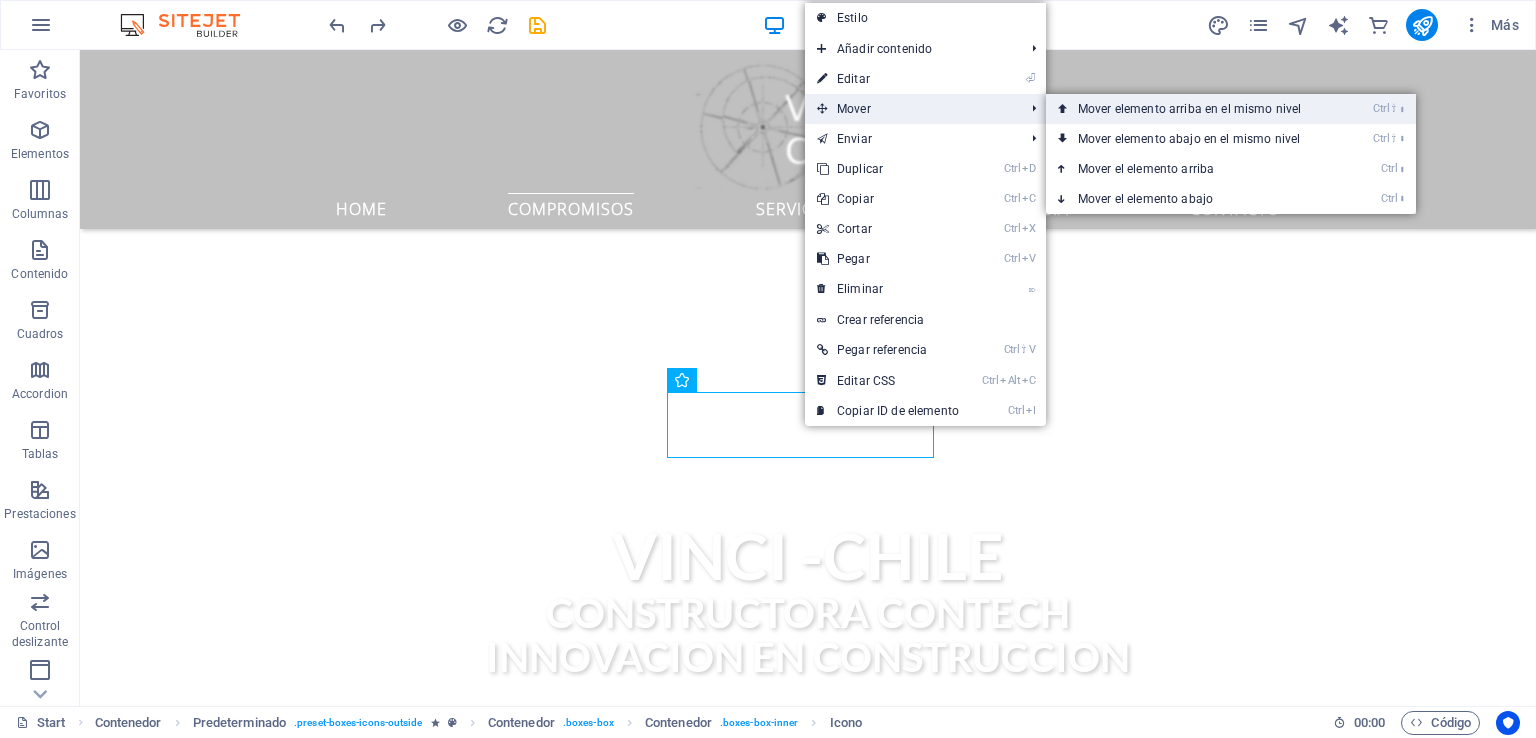 click on "Ctrl ⇧ ⬆  Mover elemento arriba en el mismo nivel" at bounding box center [1193, 109] 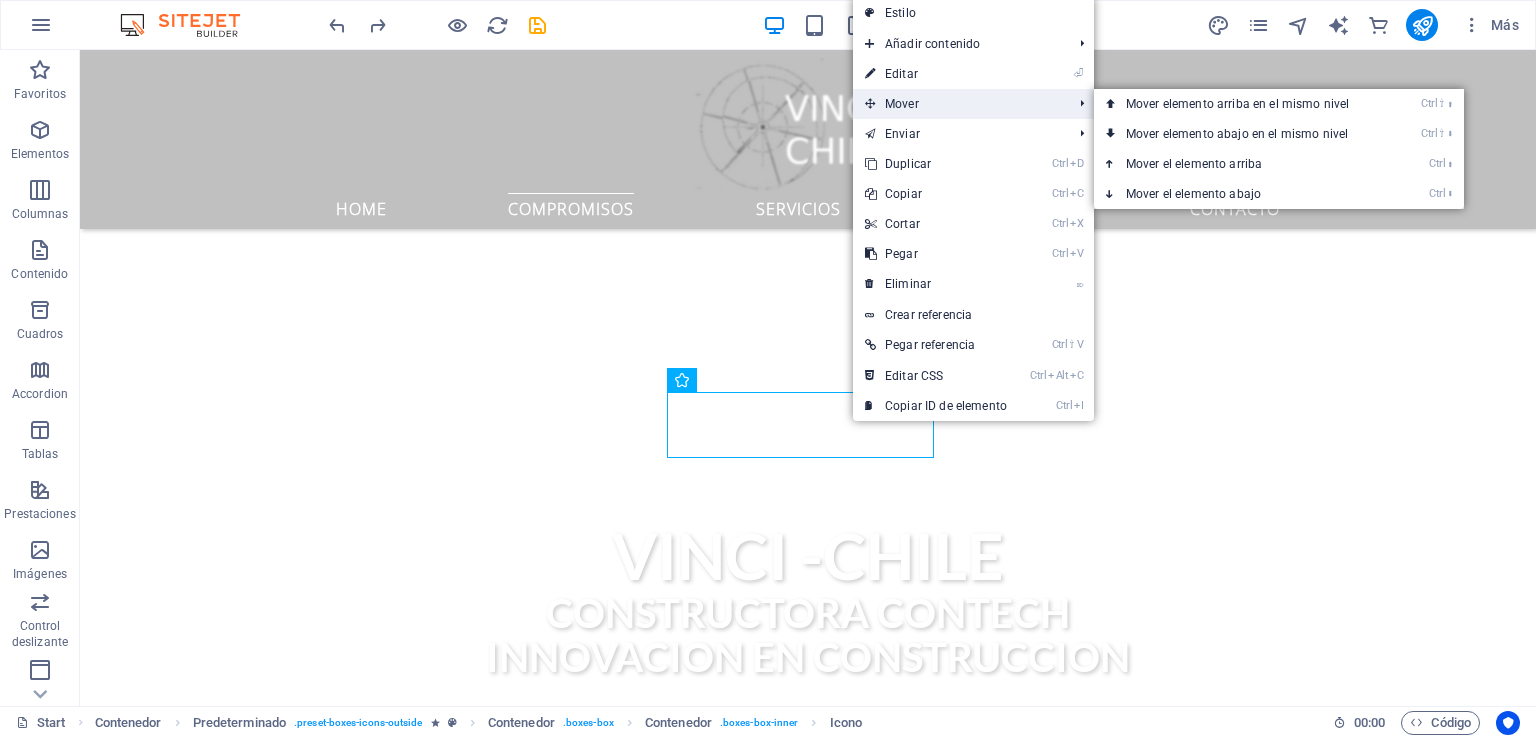click on "Mover" at bounding box center [958, 104] 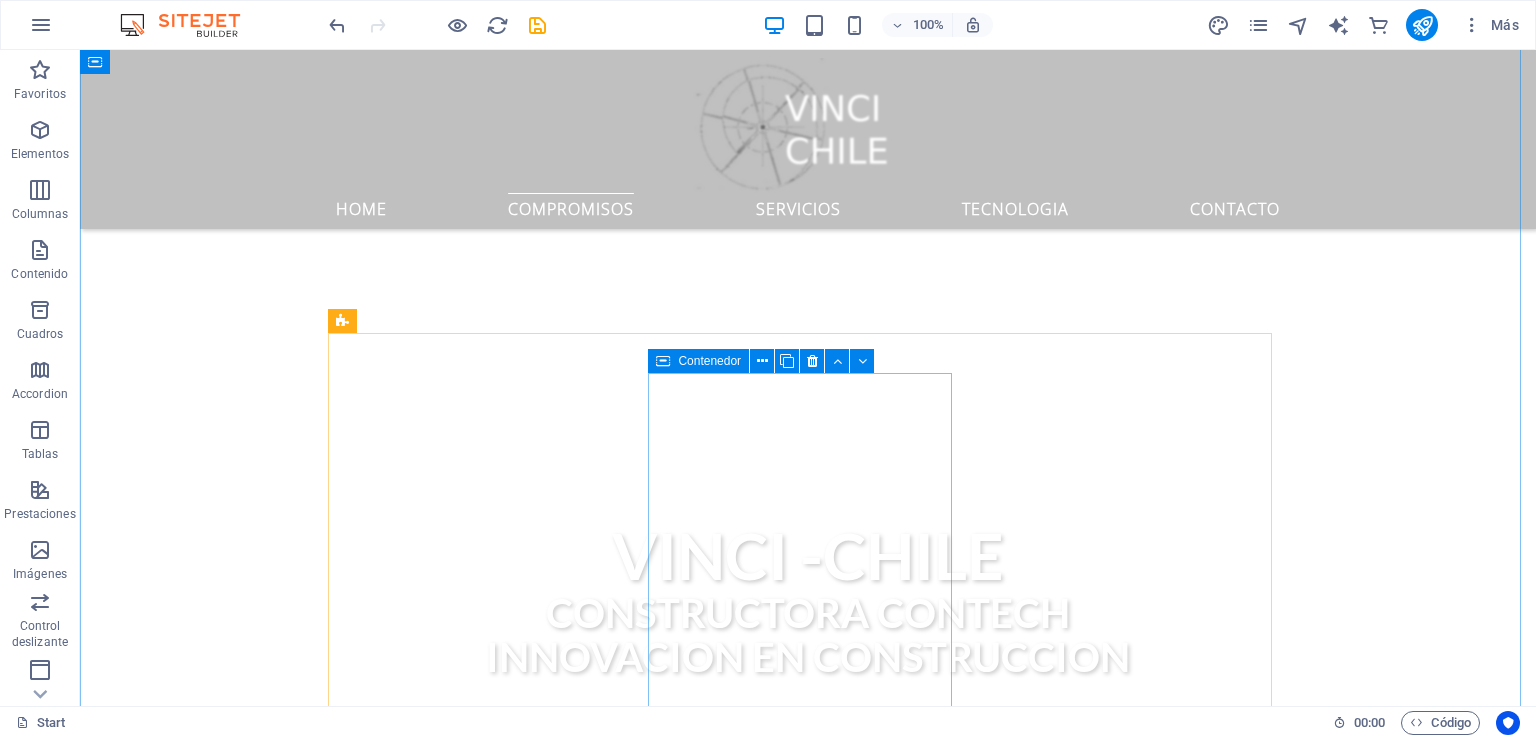 click on "Contenedor" at bounding box center [767, 361] 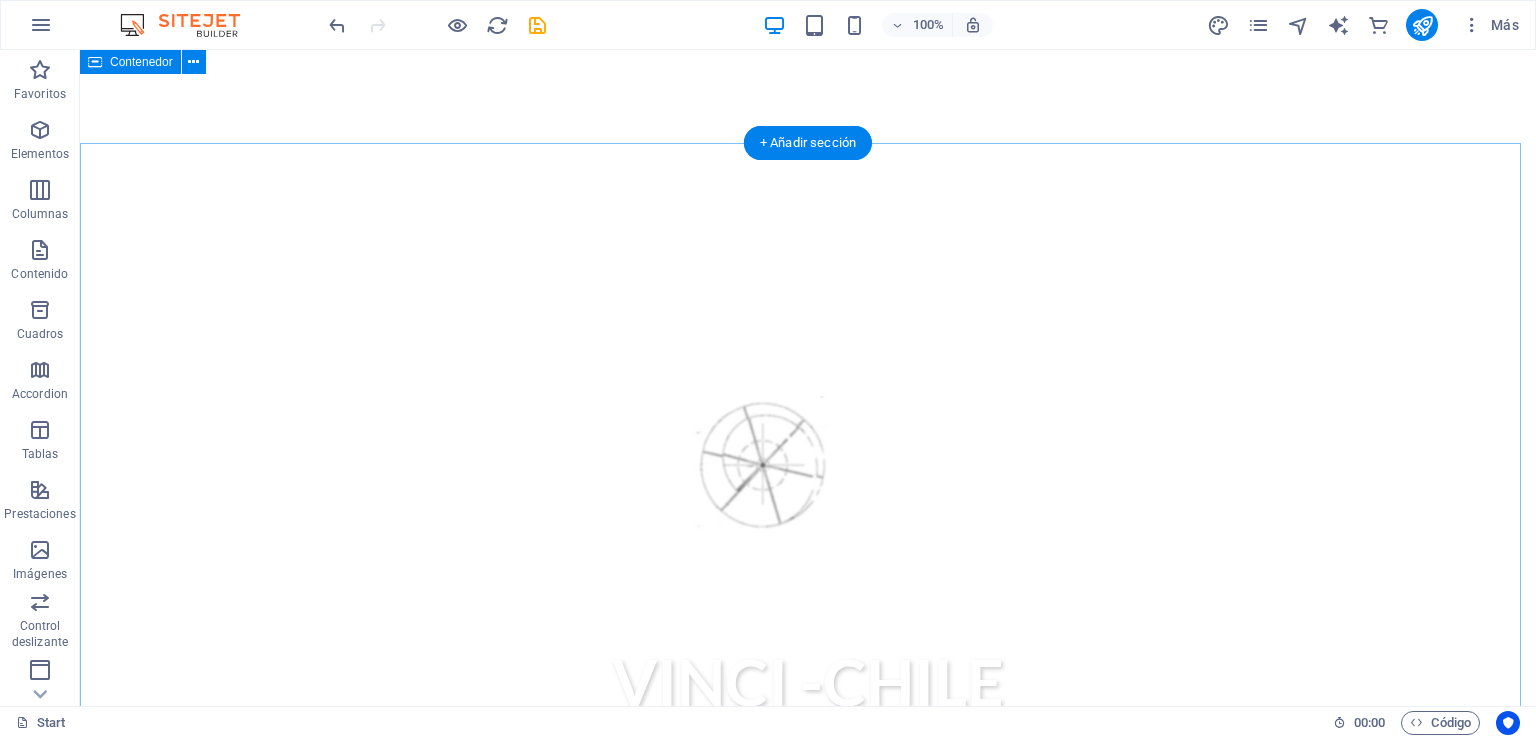 scroll, scrollTop: 561, scrollLeft: 0, axis: vertical 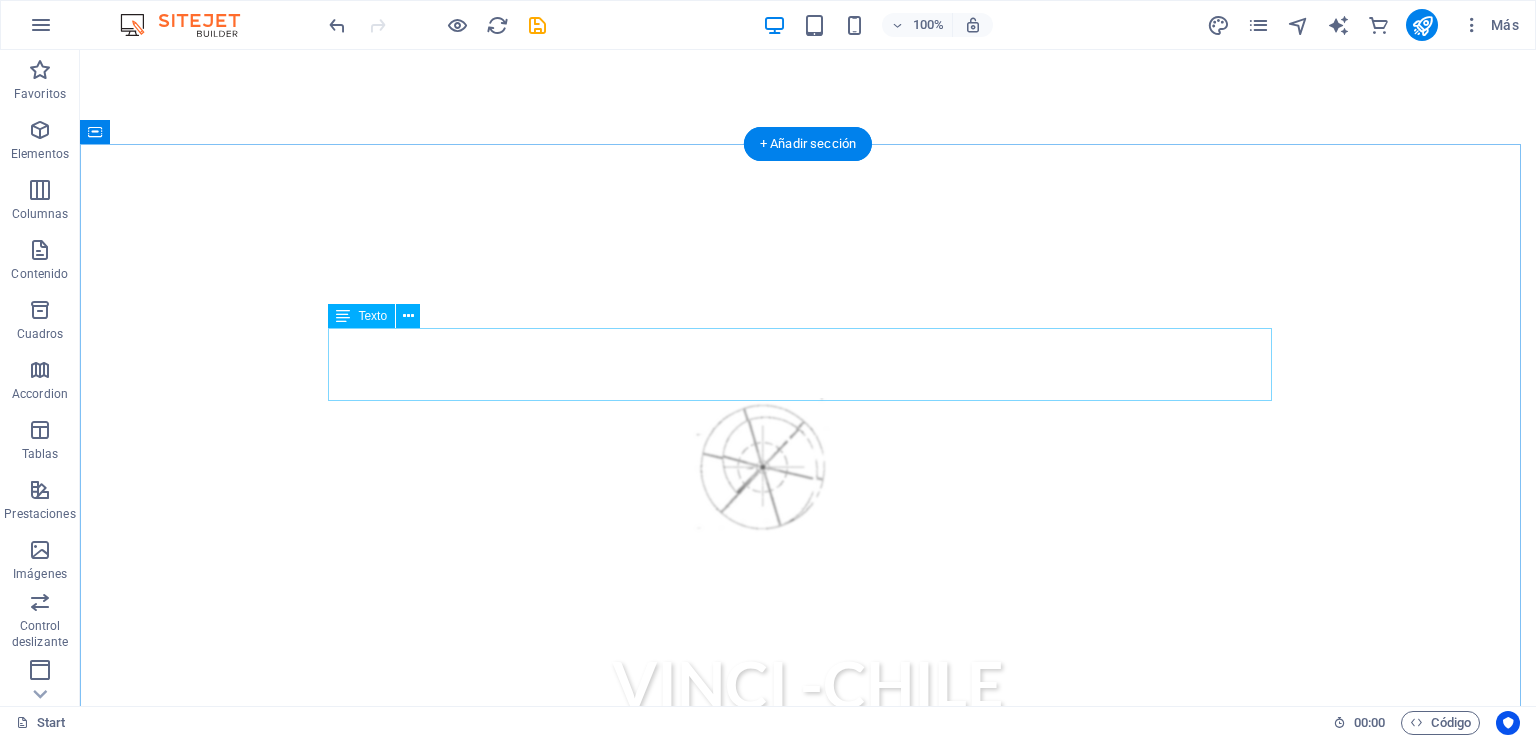 click on "Vinci Chile Constructora que forma parte del ecosistema " Contech"  es decir  adopta tecnologías innovadoras asi mejorar procesos constructivos y respetar el medioambiente  es por esto que asumimos  varios compromisos claves  para alinearse con las expectativas del sector y contribuir al desarrollo sostenible e inteligente  en nuestras obras." at bounding box center [808, 1110] 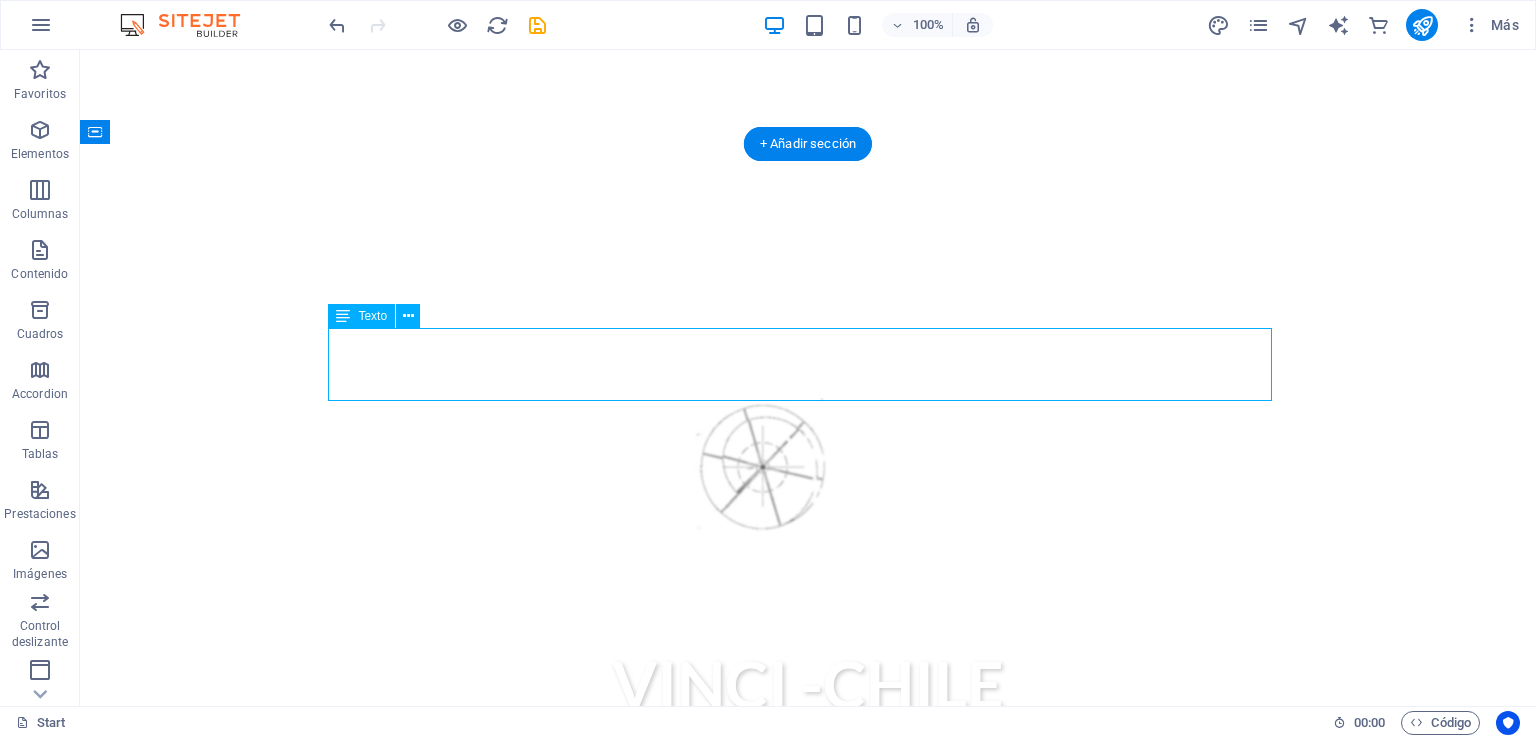 click on "Vinci Chile Constructora que forma parte del ecosistema " Contech"  es decir  adopta tecnologías innovadoras asi mejorar procesos constructivos y respetar el medioambiente  es por esto que asumimos  varios compromisos claves  para alinearse con las expectativas del sector y contribuir al desarrollo sostenible e inteligente  en nuestras obras." at bounding box center (808, 1110) 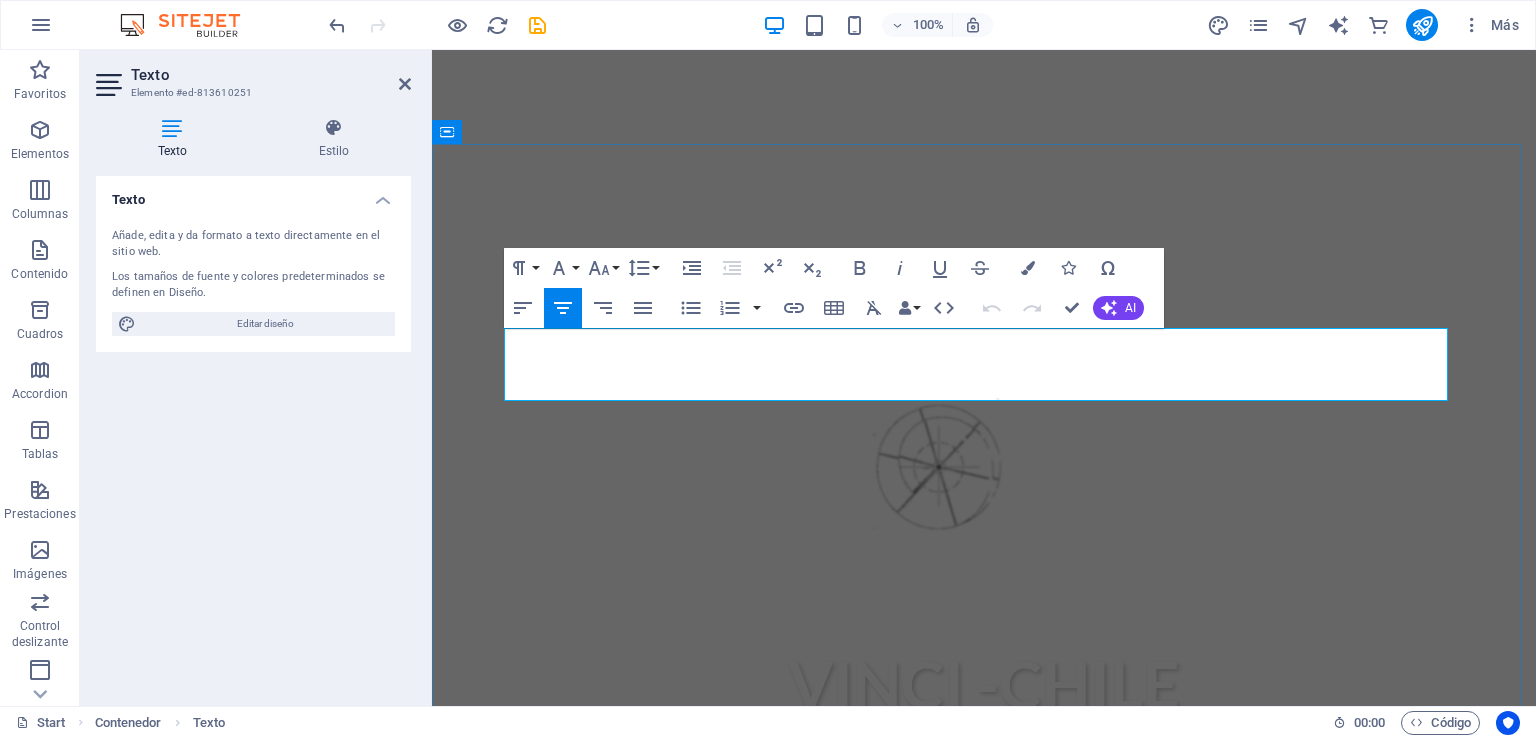 drag, startPoint x: 724, startPoint y: 343, endPoint x: 688, endPoint y: 344, distance: 36.013885 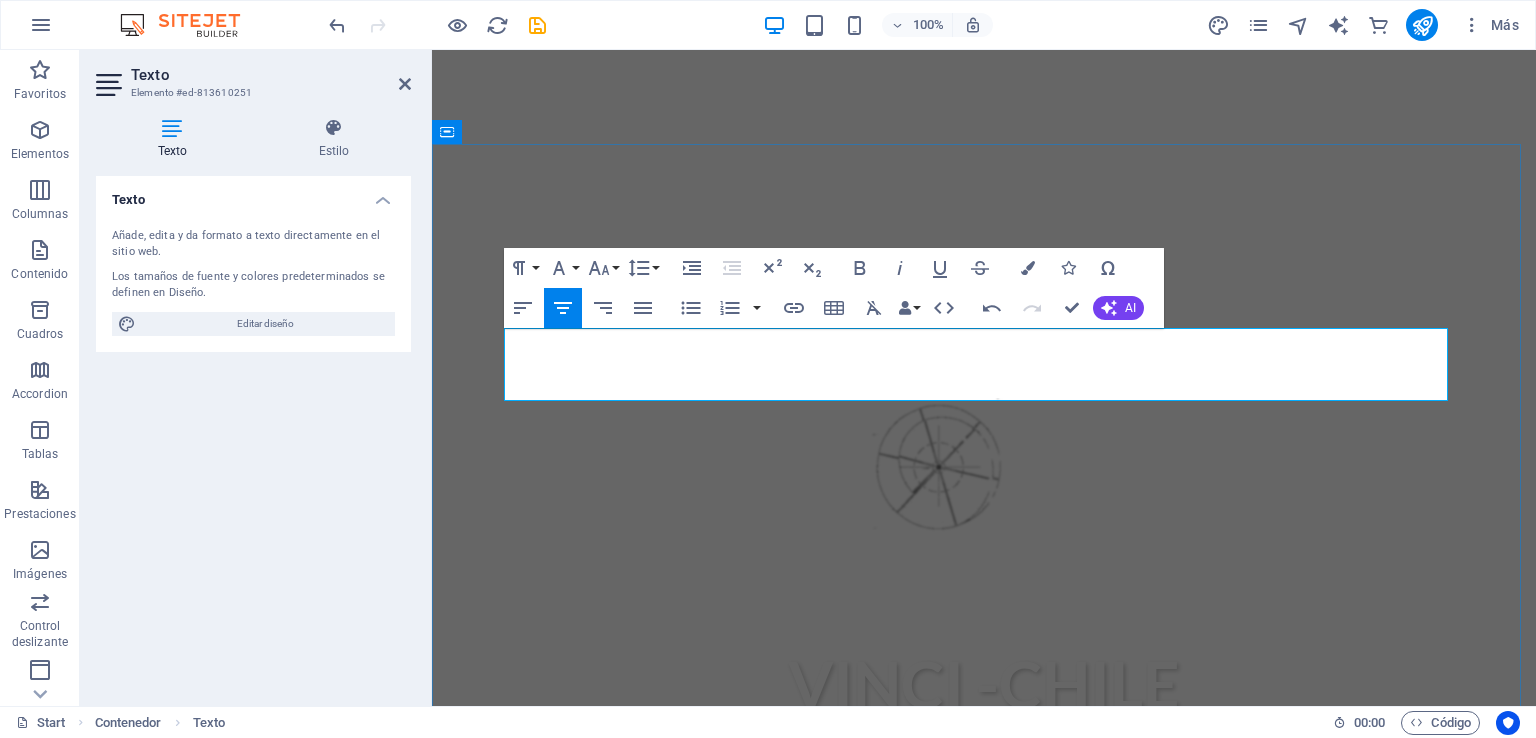type 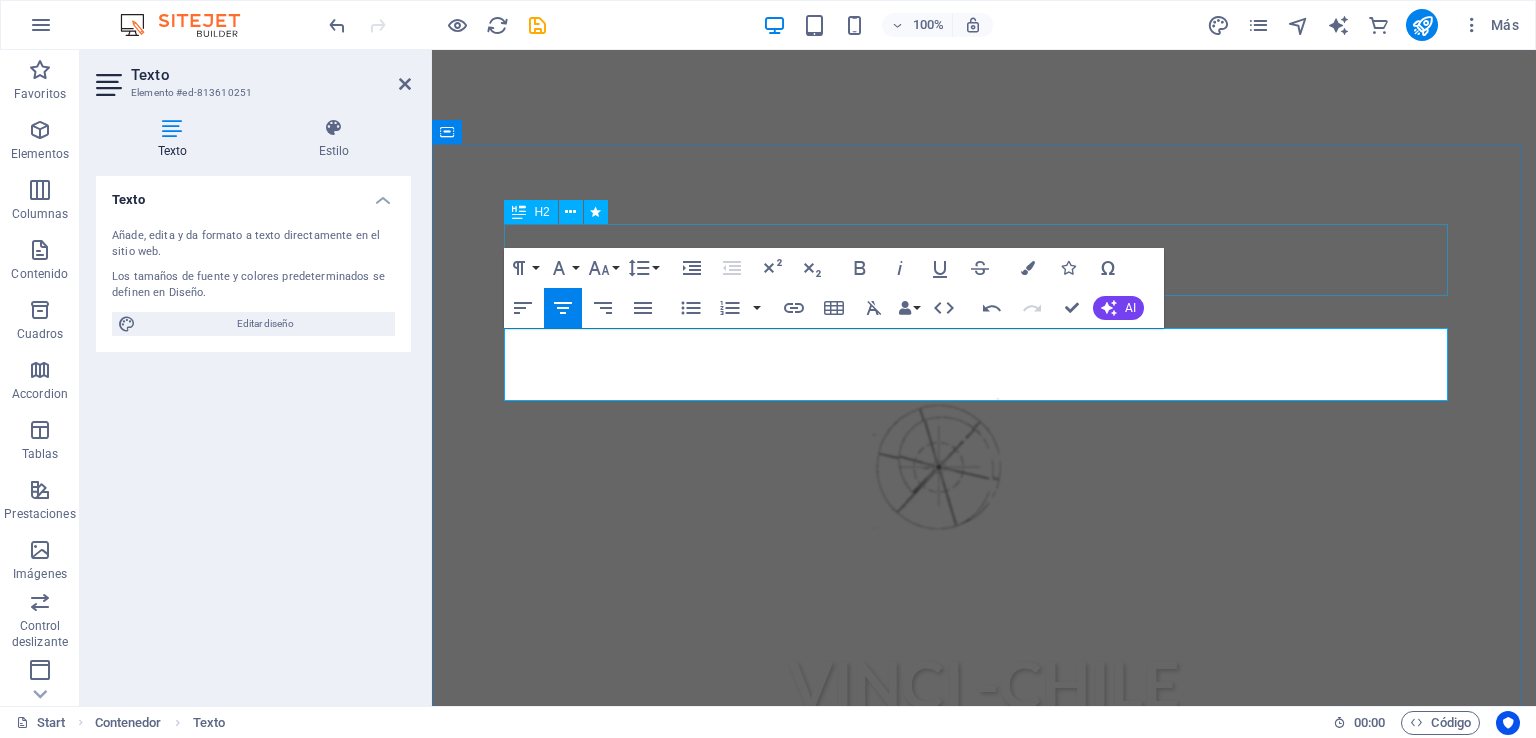 click on "compromisos" at bounding box center [984, 1003] 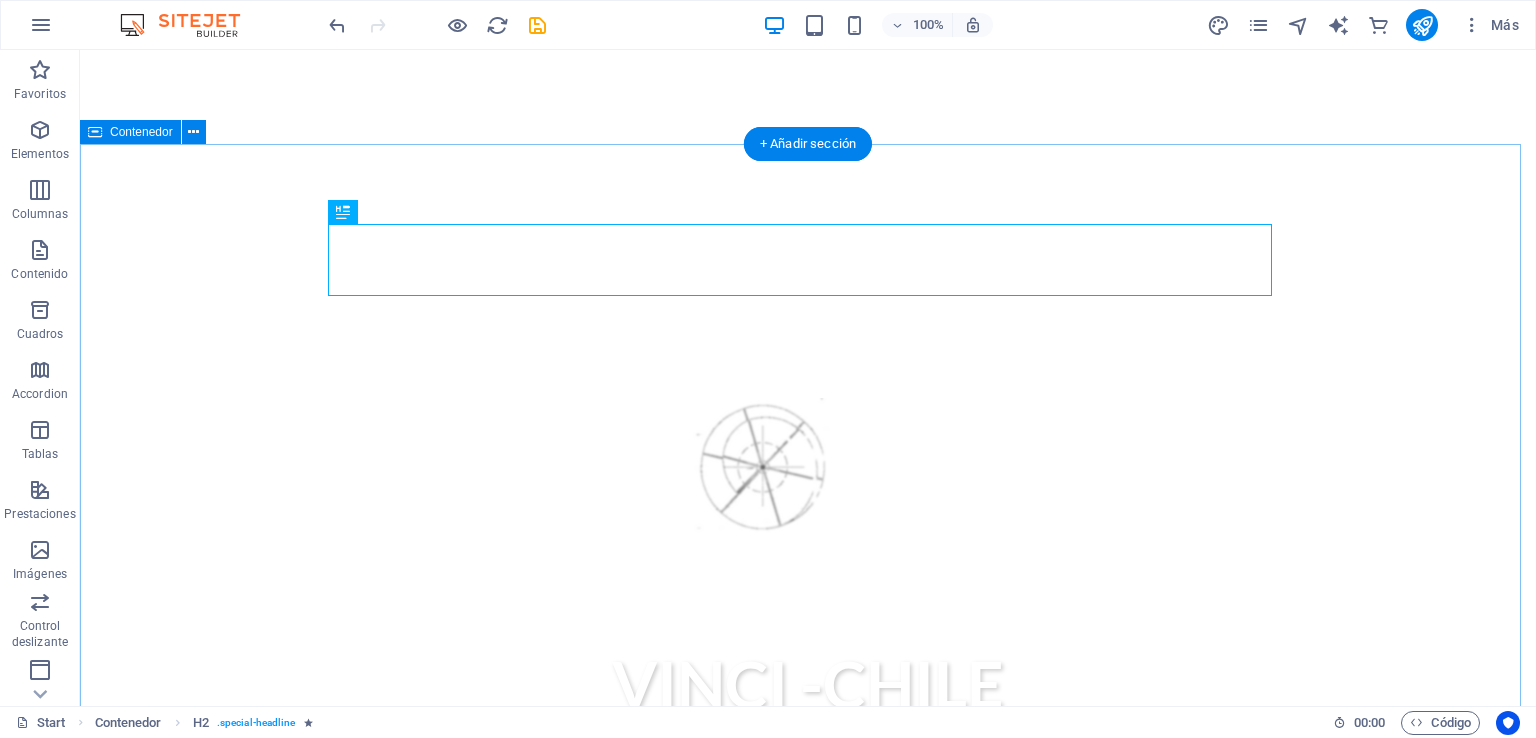 click on "compromisos Vinci Chile Constructora forma parte del ecosistema " Contech"  es decir  adopta tecnologías innovadoras asi mejorar procesos constructivos y respetar el medioambiente  es por esto que asumimos  varios compromisos claves  para alinearse con las expectativas del sector y contribuir al desarrollo sostenible e inteligente  en nuestras obras.  medio ambiente   Construcción circular.   Enfoque que busca  minimizar el uso de recursos naturales y la generación de residuos , promoviendo la reutilización, reciclaje y el diseño inteligente de edificaciones  transparencia y trazabilidad   Rastreamos  y documentamos cada etapa de la  construcción, desde la adquisición hasta la instalación final y  gestión post-entrega . M antenemos Informados on line  a todas las partes interesadas sobre el progreso, costos,  materiales  y cualquier cambio o retraso.  .fa-secondary{opacity:.4} equidad Lorem ipsum dolor sit amet, consectetur adipisicing elit. Veritatis, dolorem! tecnologia" at bounding box center [808, 1706] 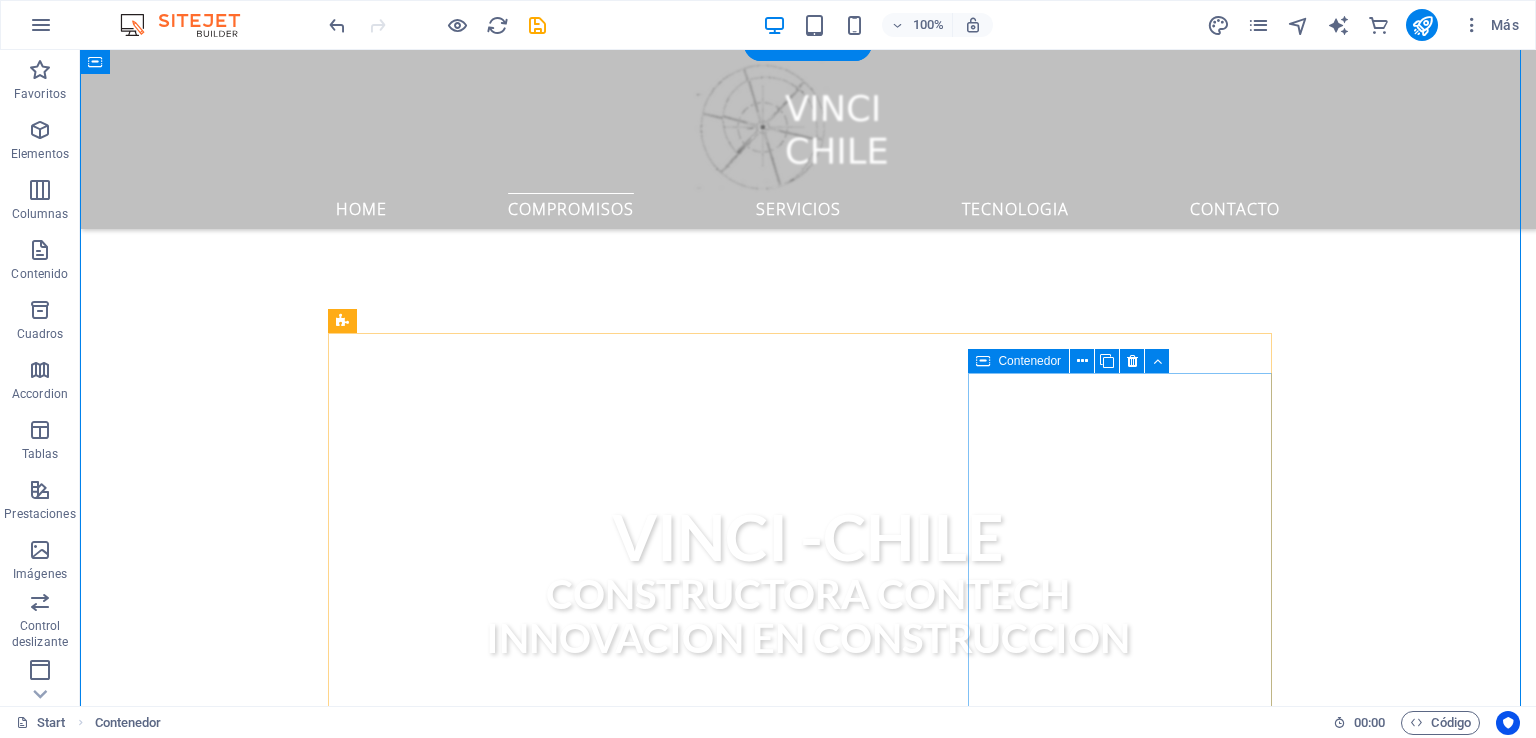 scroll, scrollTop: 661, scrollLeft: 0, axis: vertical 